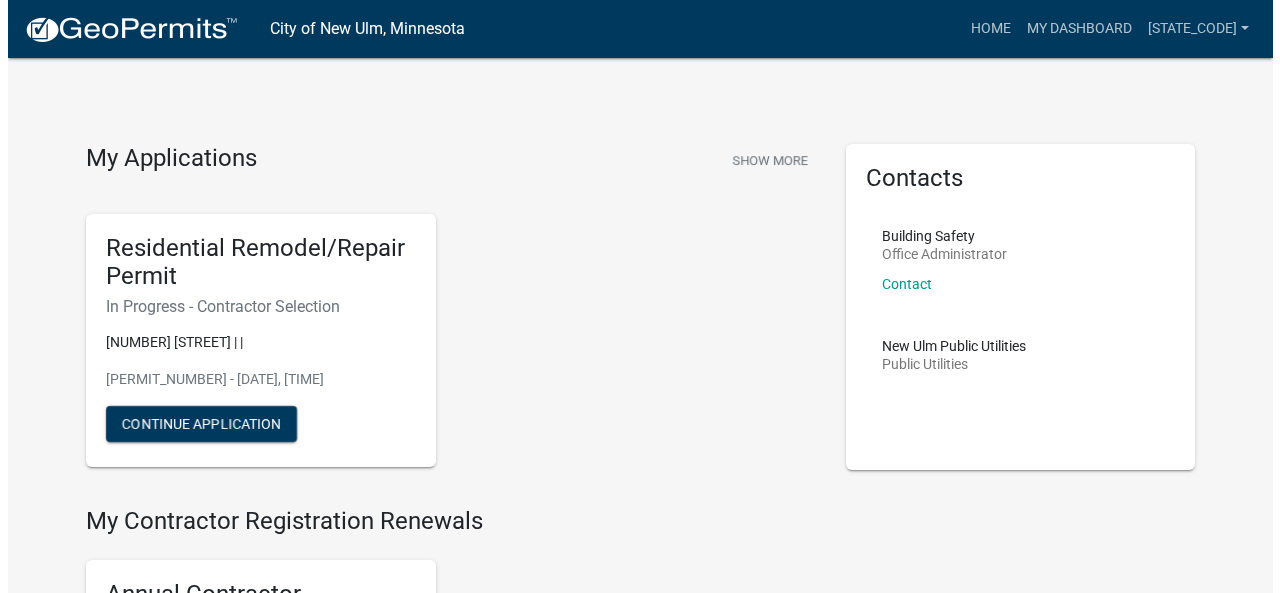 scroll, scrollTop: 0, scrollLeft: 0, axis: both 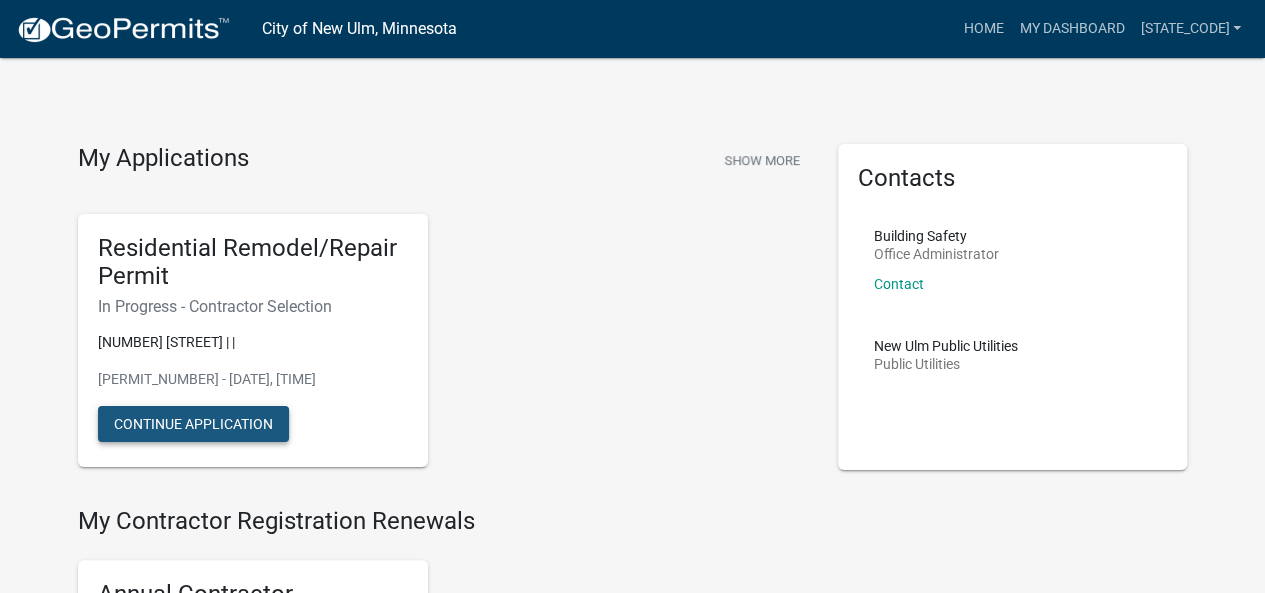 click on "Continue Application" 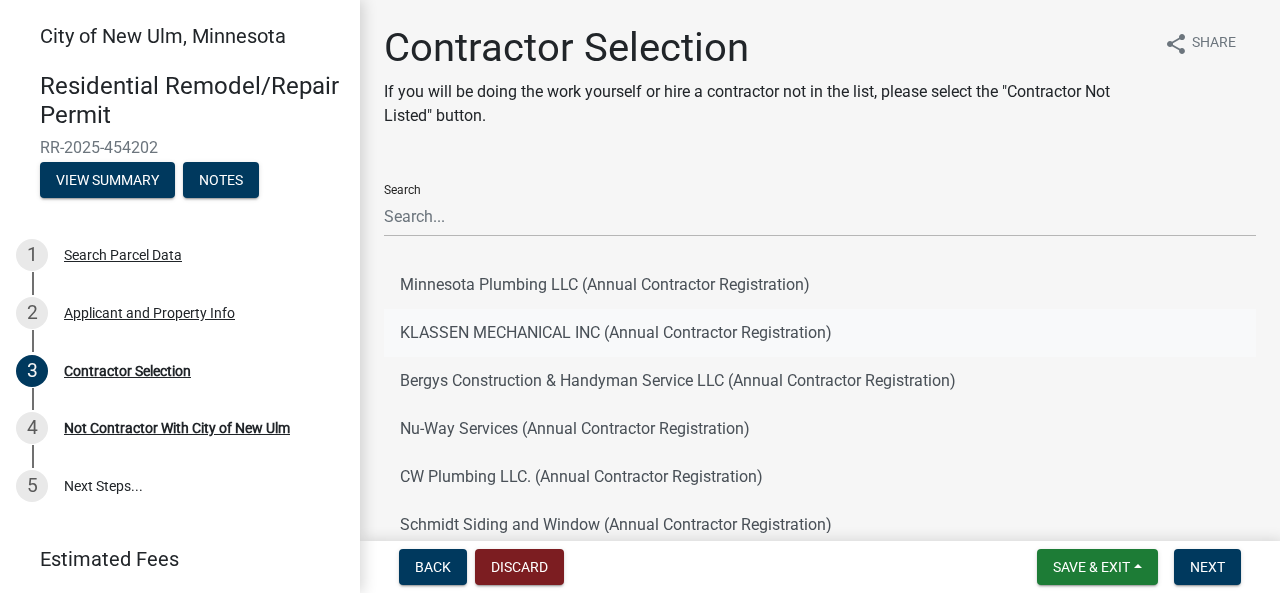 scroll, scrollTop: 378, scrollLeft: 0, axis: vertical 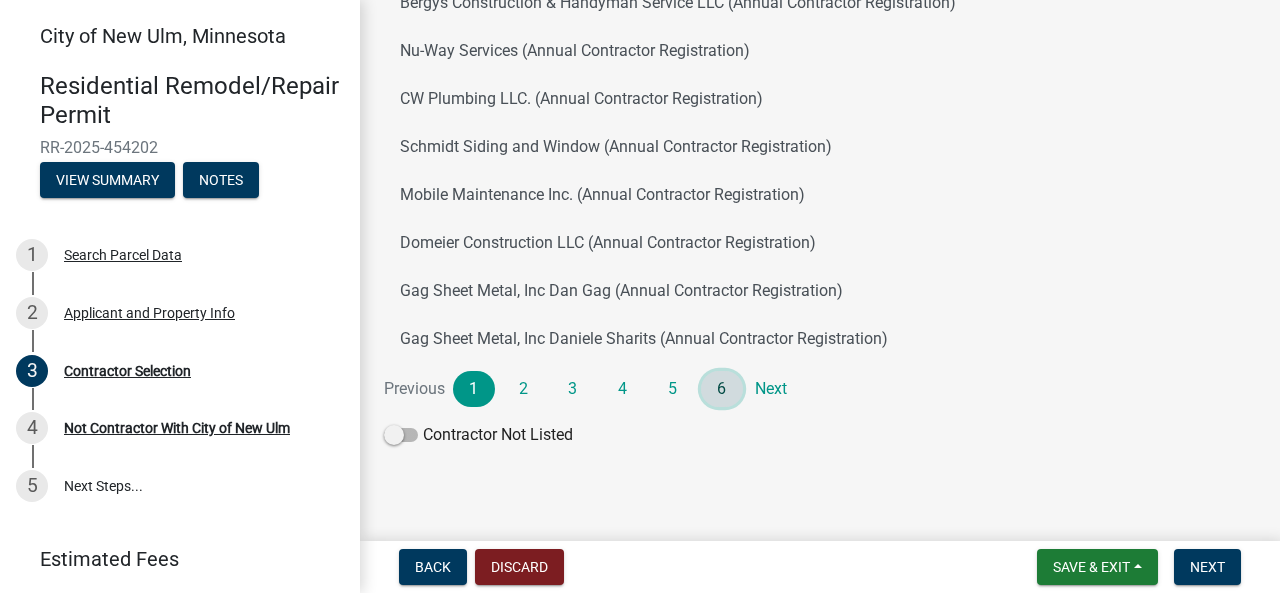 click on "6" 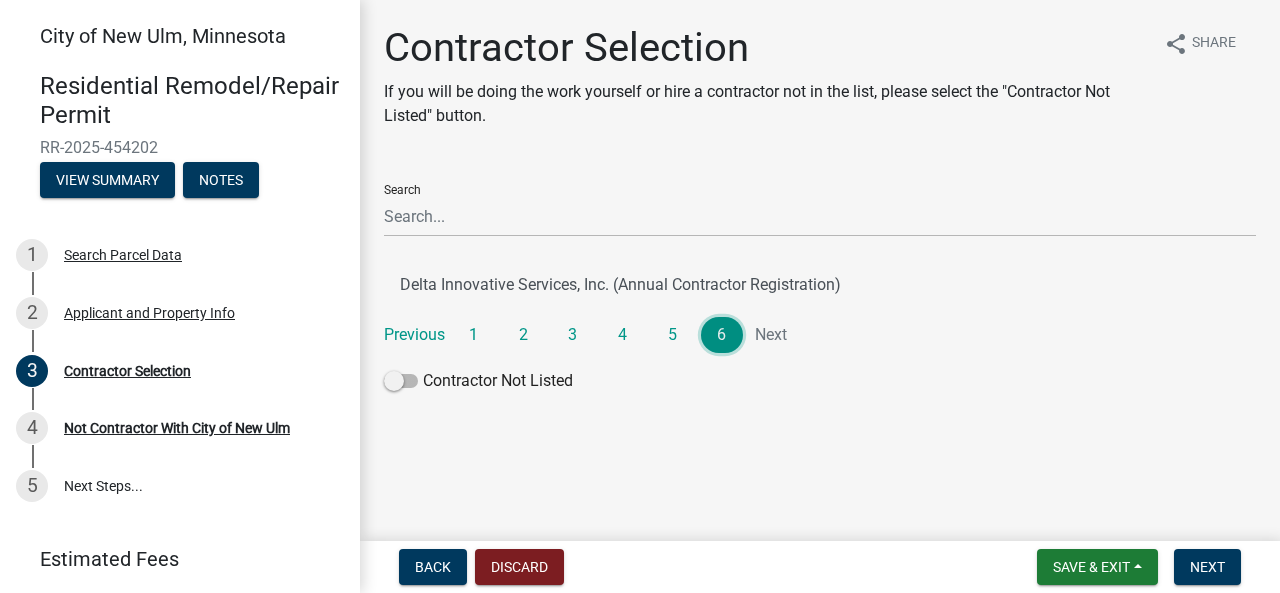 scroll, scrollTop: 0, scrollLeft: 0, axis: both 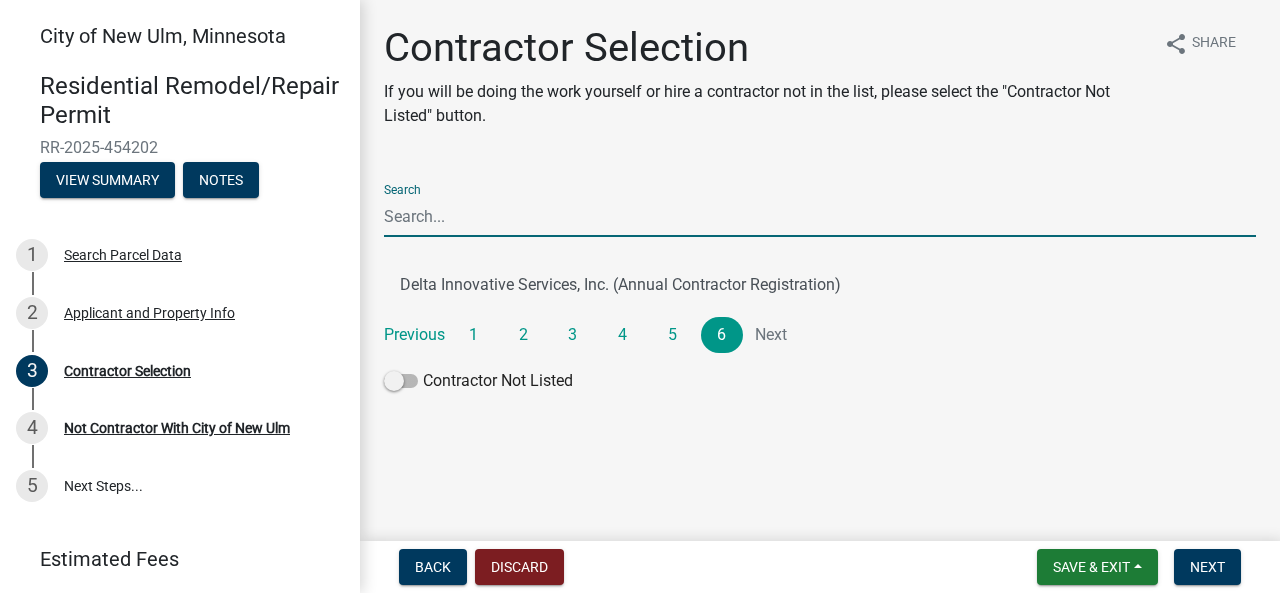 click on "Search" at bounding box center (820, 216) 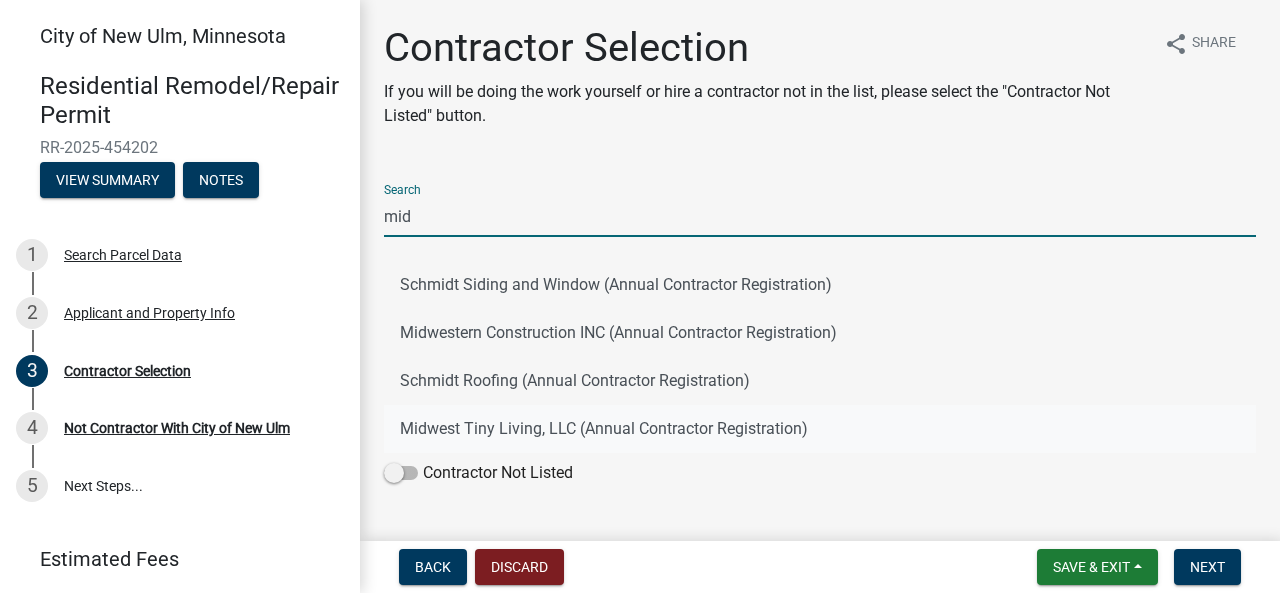 type on "mid" 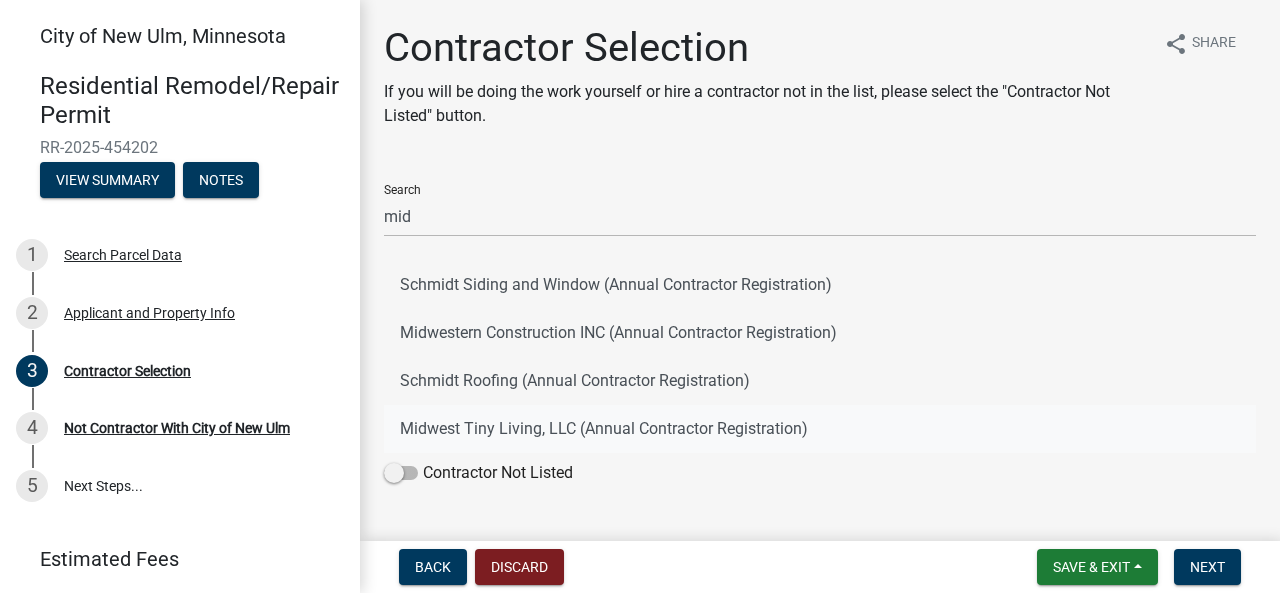 click on "Midwest Tiny Living, LLC  (Annual Contractor Registration)" 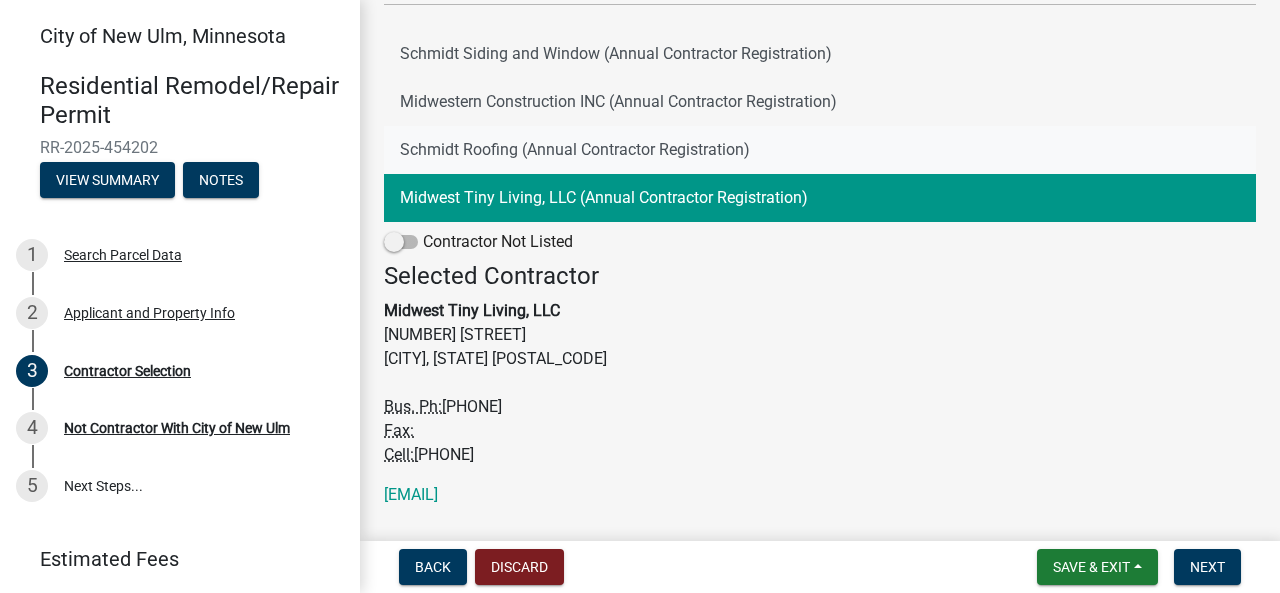 scroll, scrollTop: 282, scrollLeft: 0, axis: vertical 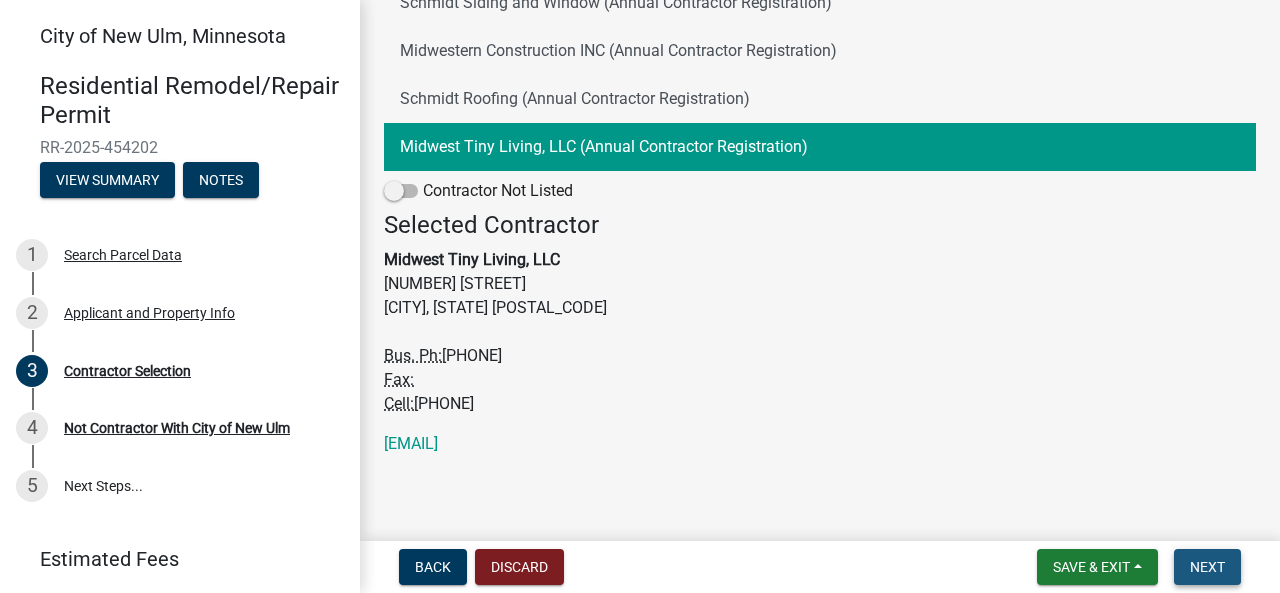 click on "Next" at bounding box center (1207, 567) 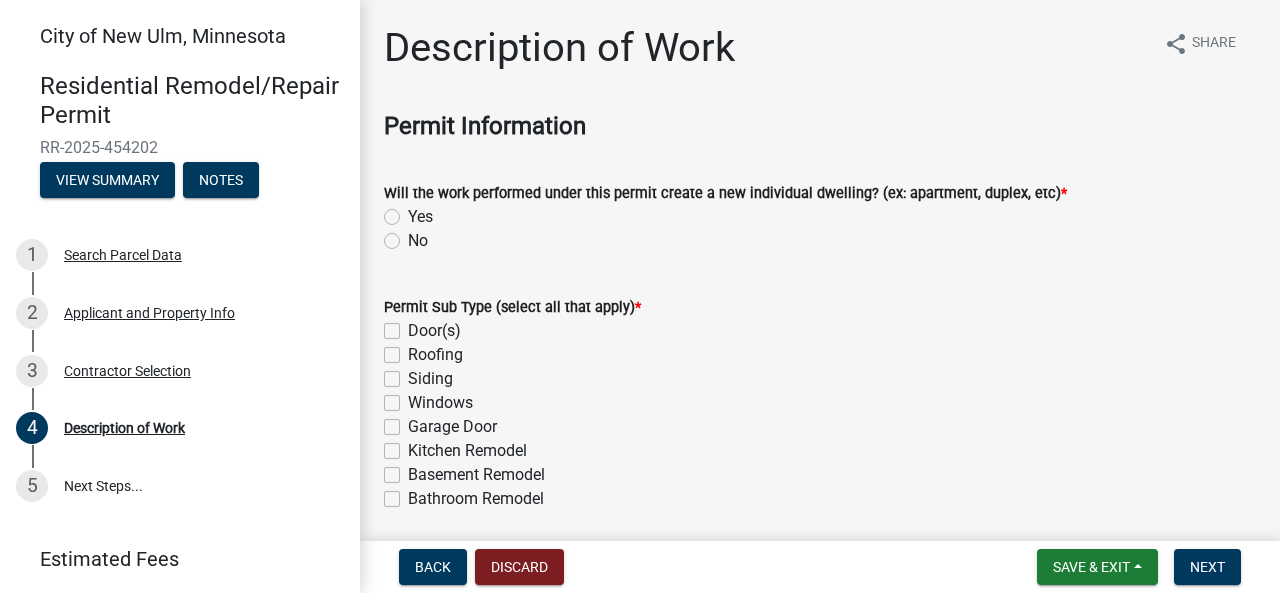 click on "No" 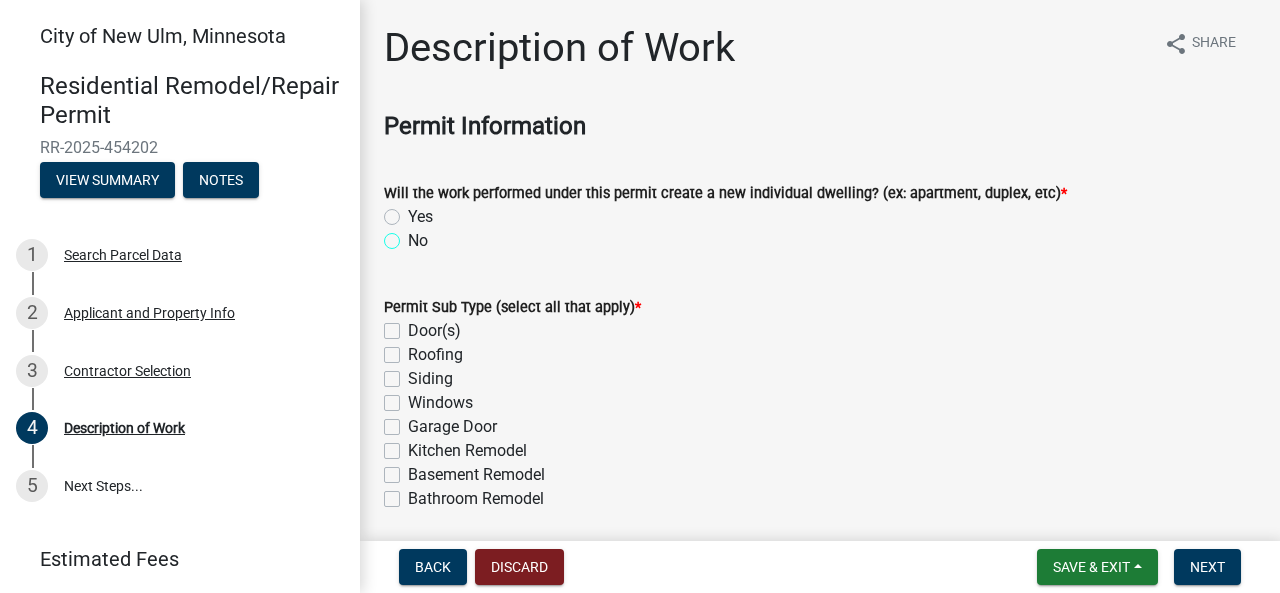 click on "No" at bounding box center (414, 235) 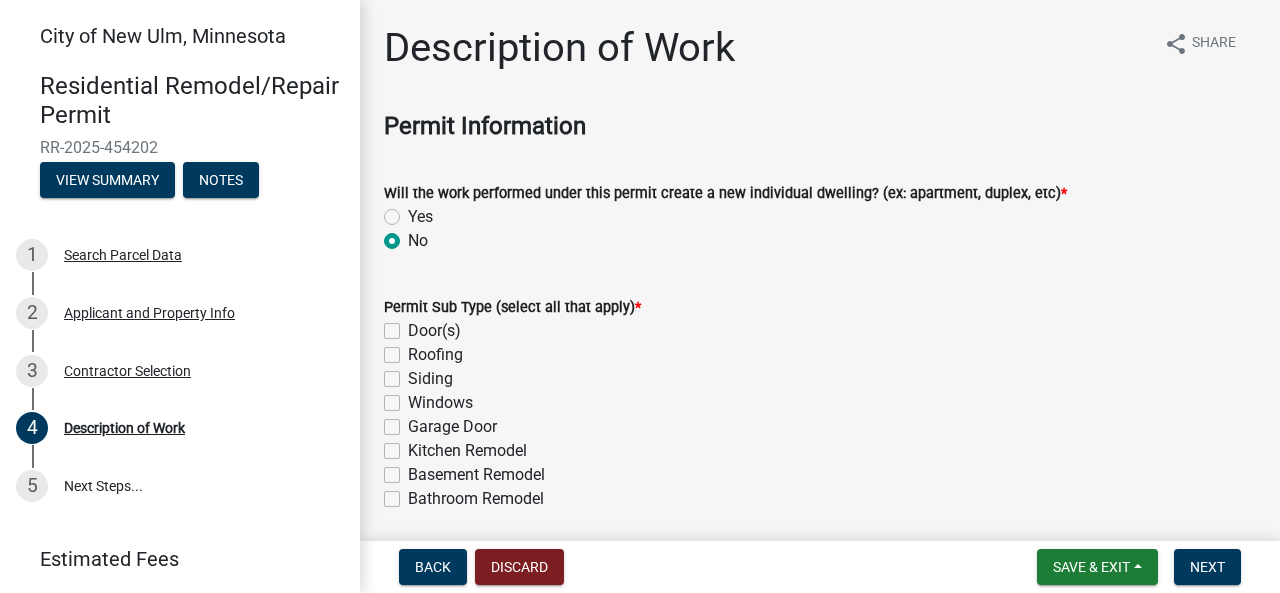click on "No" 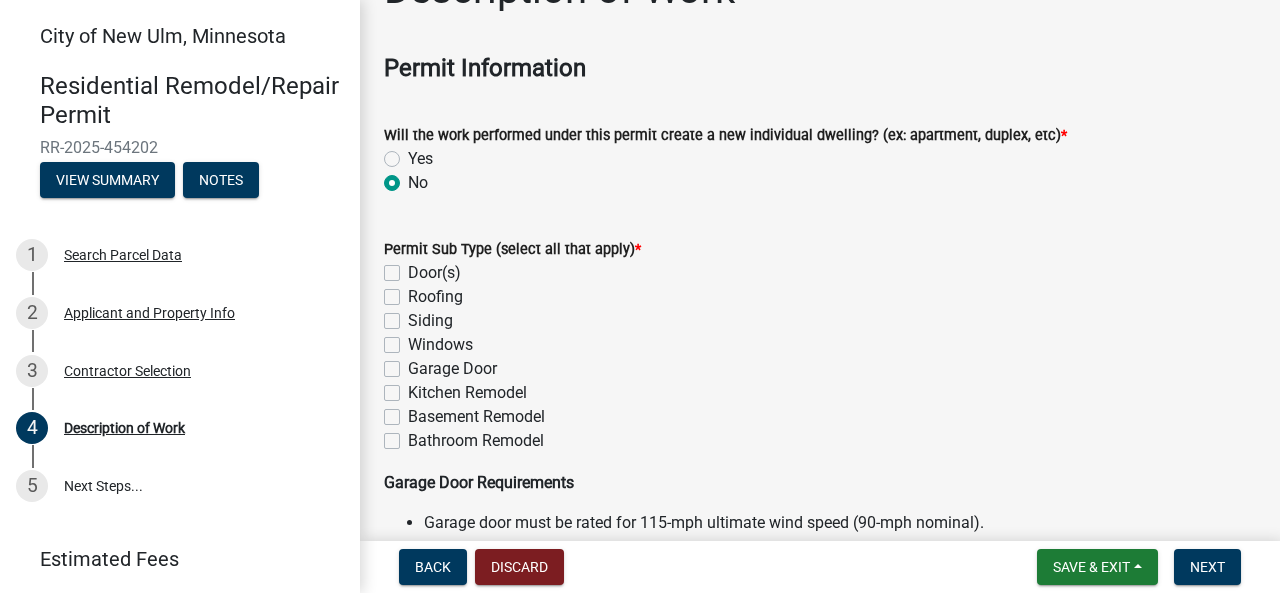 scroll, scrollTop: 121, scrollLeft: 0, axis: vertical 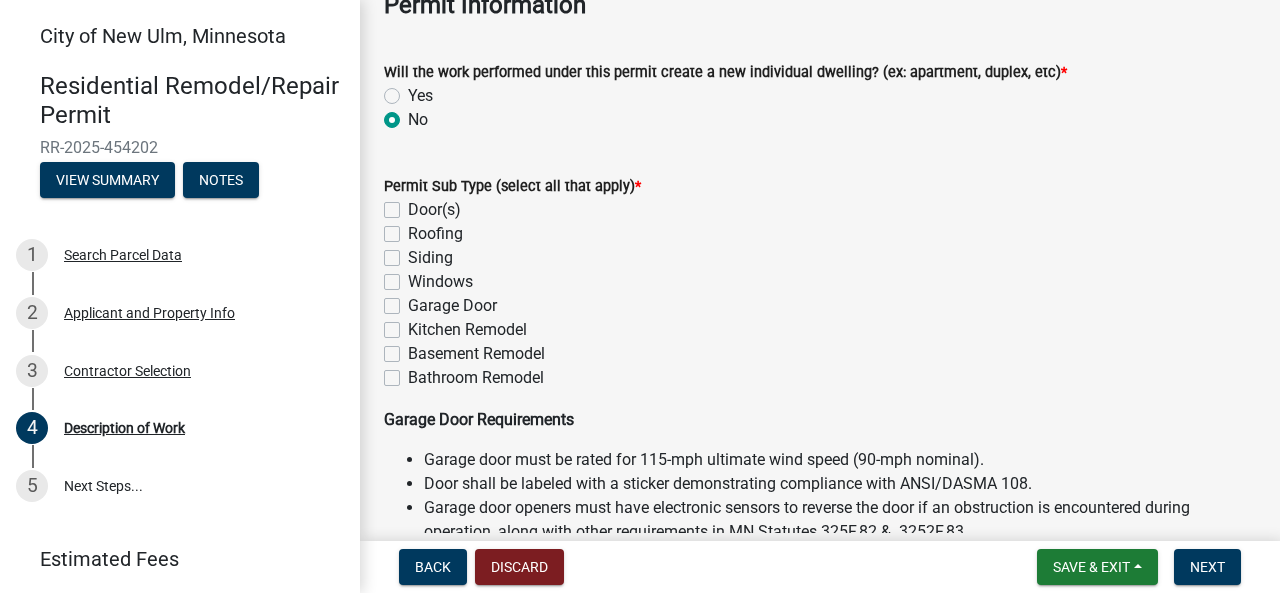click on "Windows" 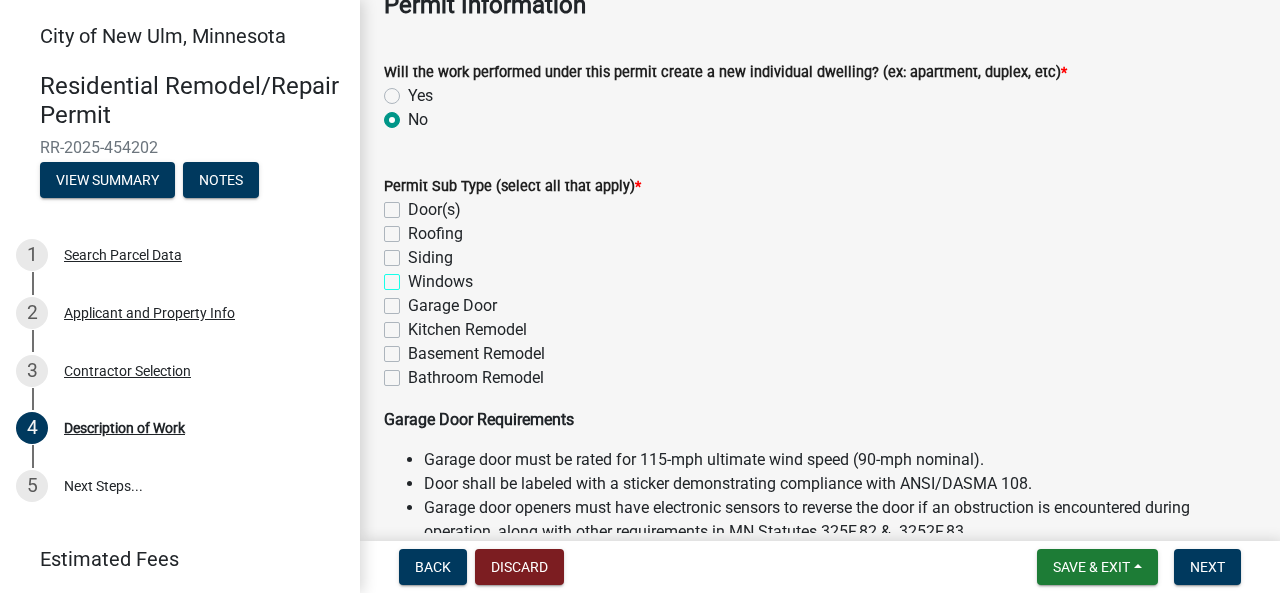 click on "Windows" at bounding box center [414, 276] 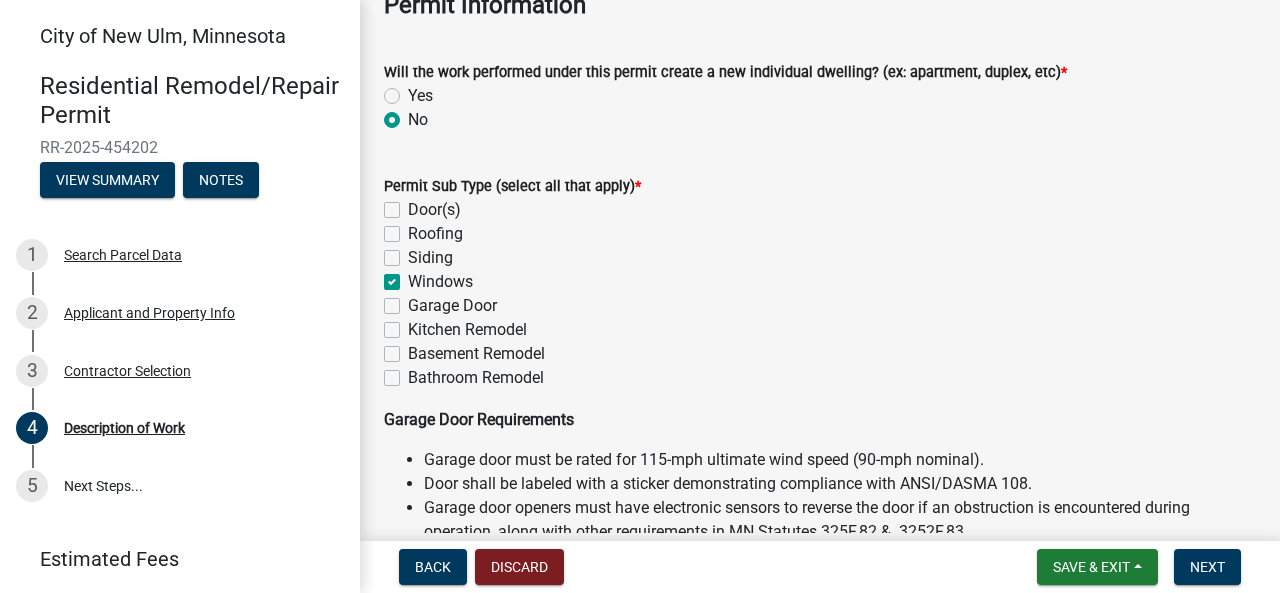 checkbox on "false" 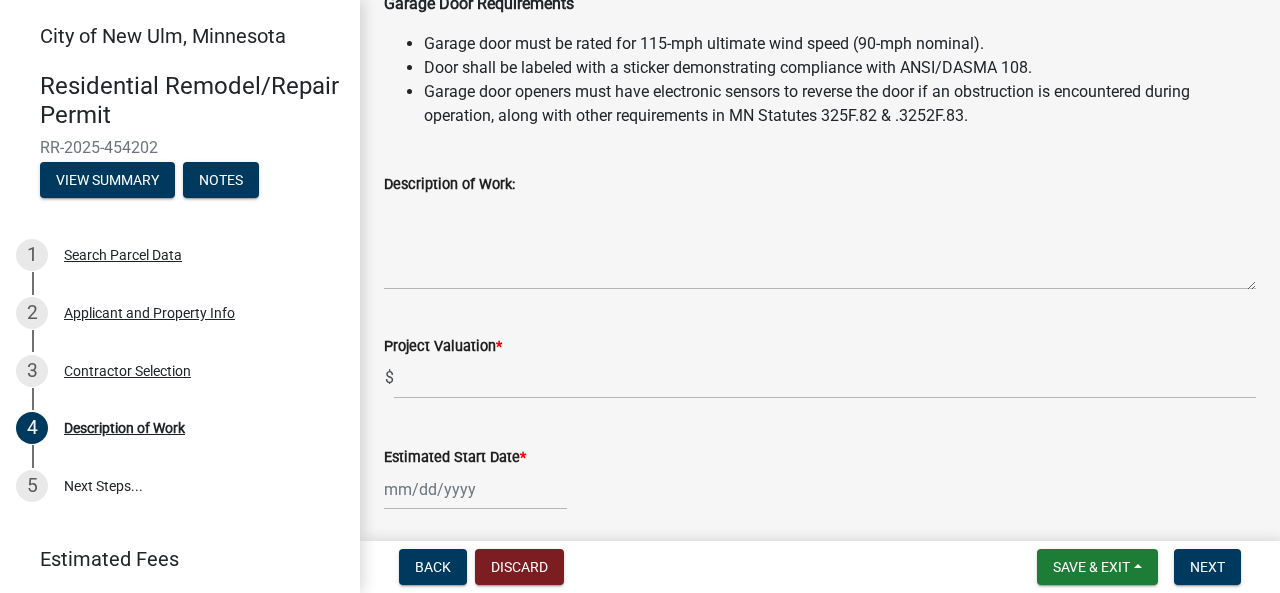 scroll, scrollTop: 538, scrollLeft: 0, axis: vertical 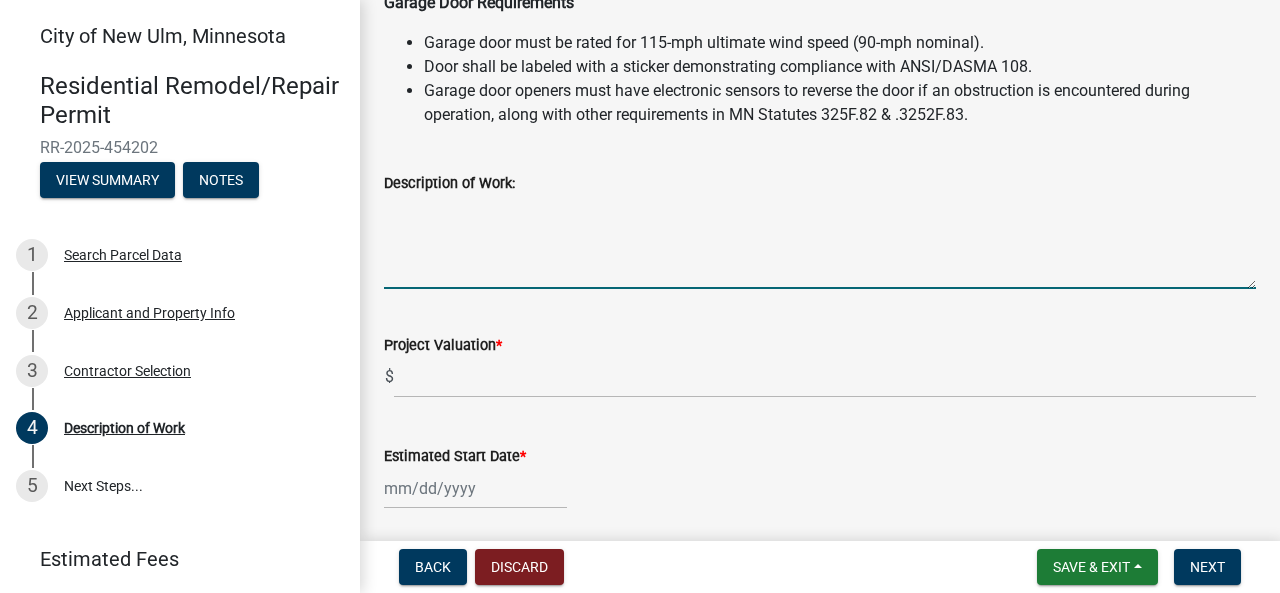 click on "Description of Work:" at bounding box center (820, 242) 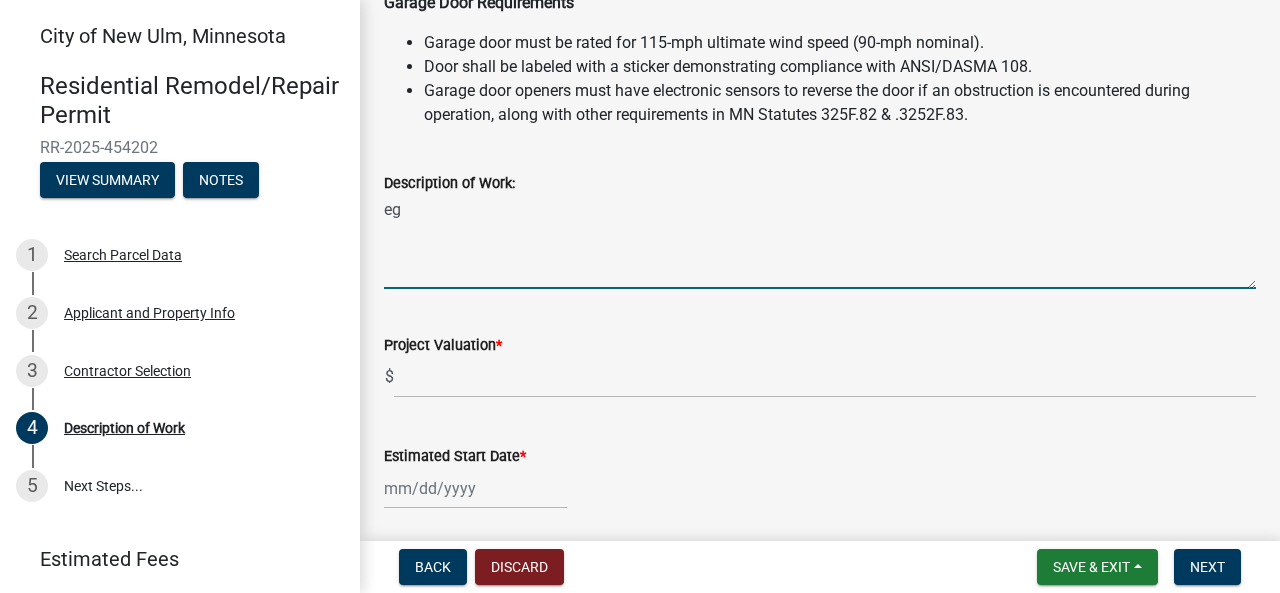 type on "e" 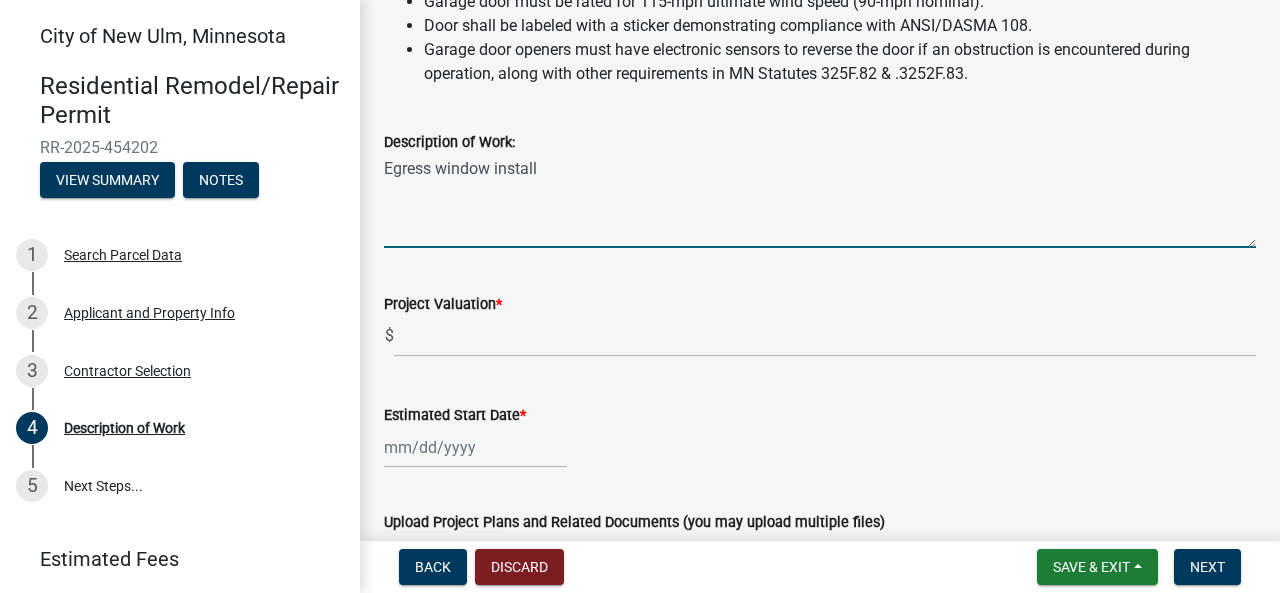 scroll, scrollTop: 580, scrollLeft: 0, axis: vertical 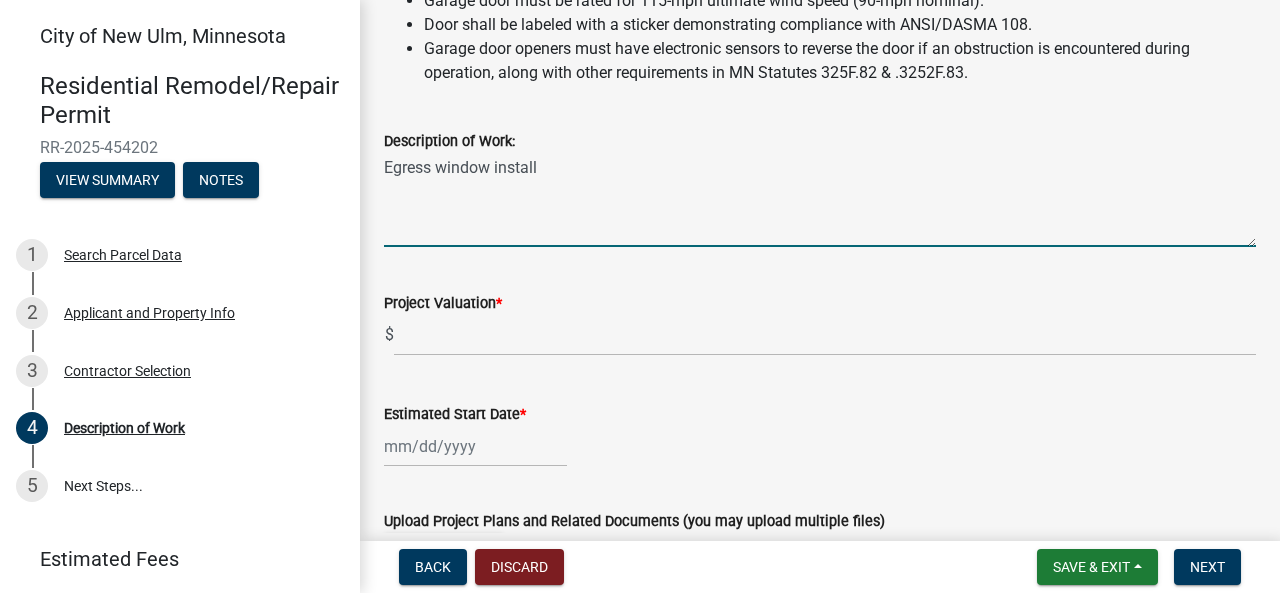 type on "Egress window install" 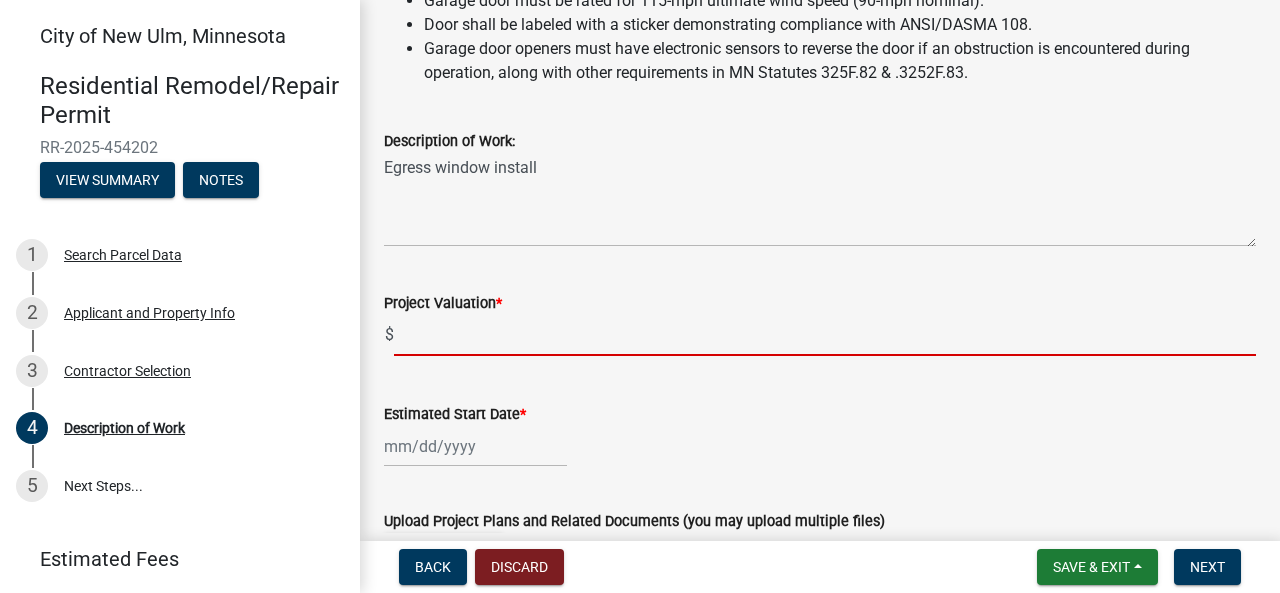 click 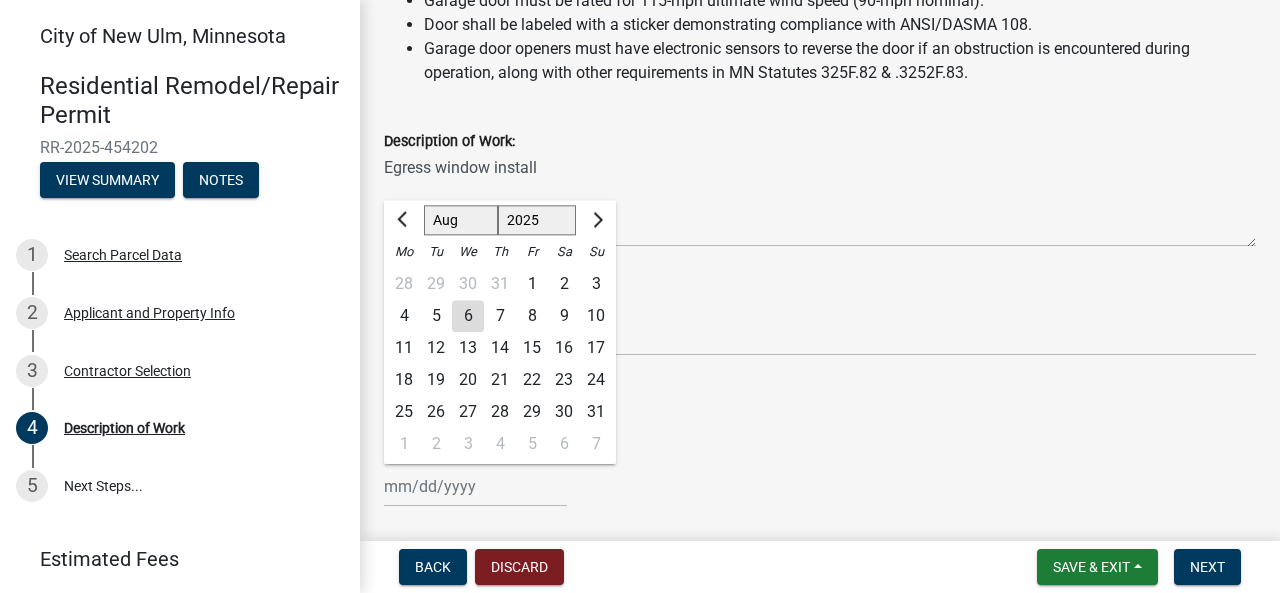 click on "12" 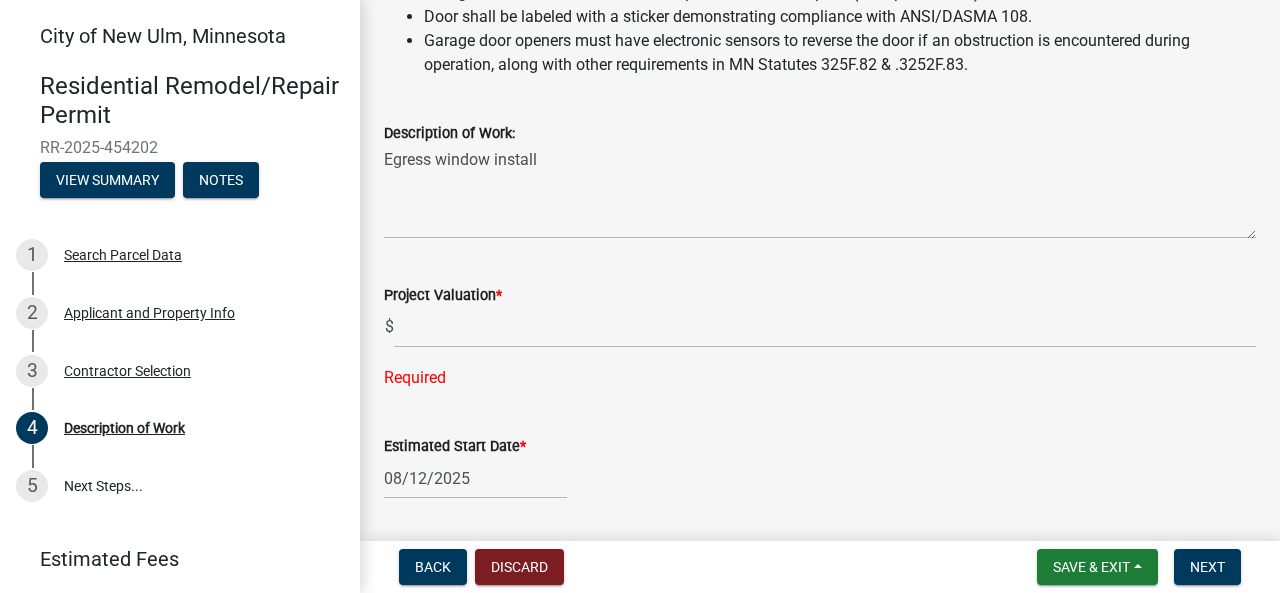 scroll, scrollTop: 588, scrollLeft: 0, axis: vertical 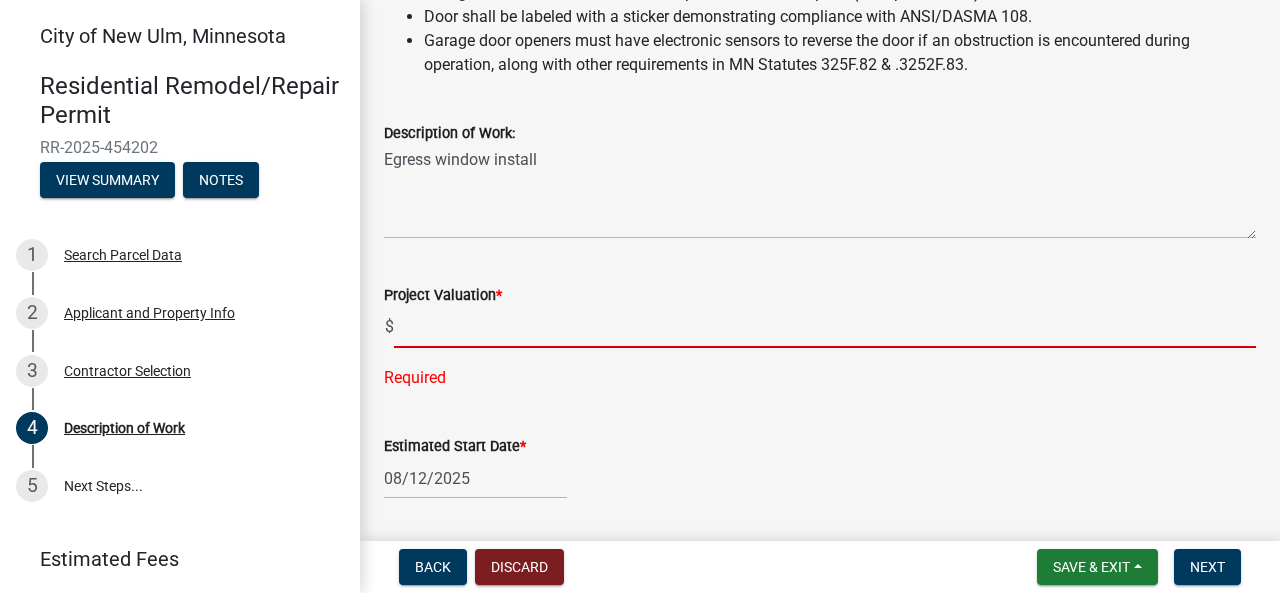click 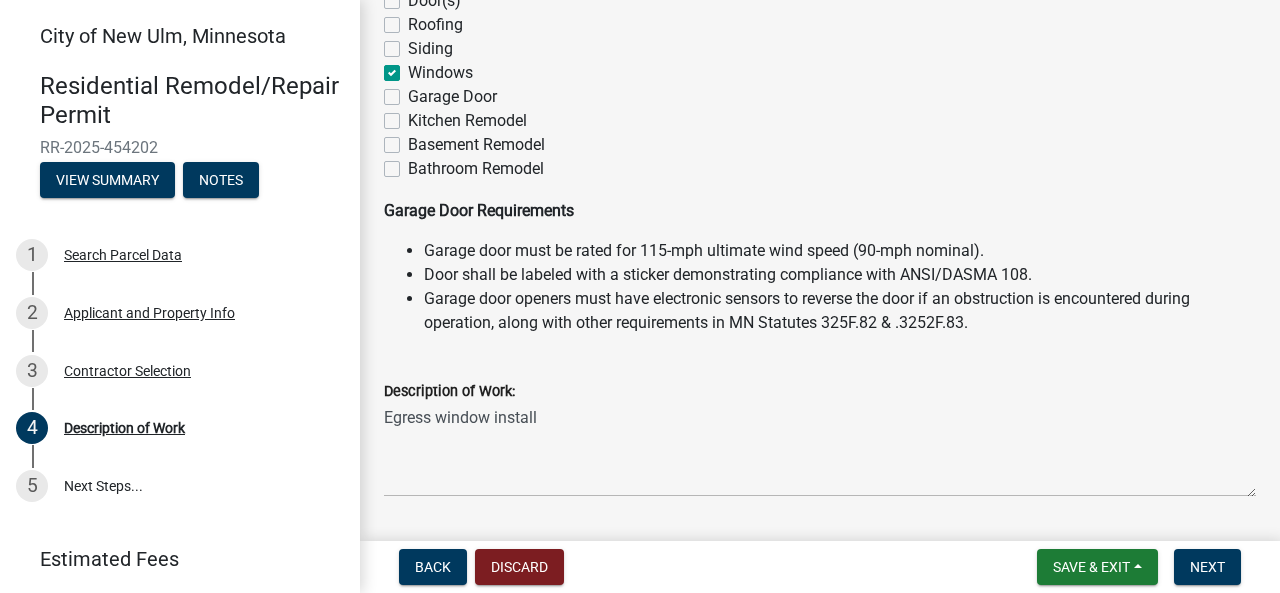 scroll, scrollTop: 296, scrollLeft: 0, axis: vertical 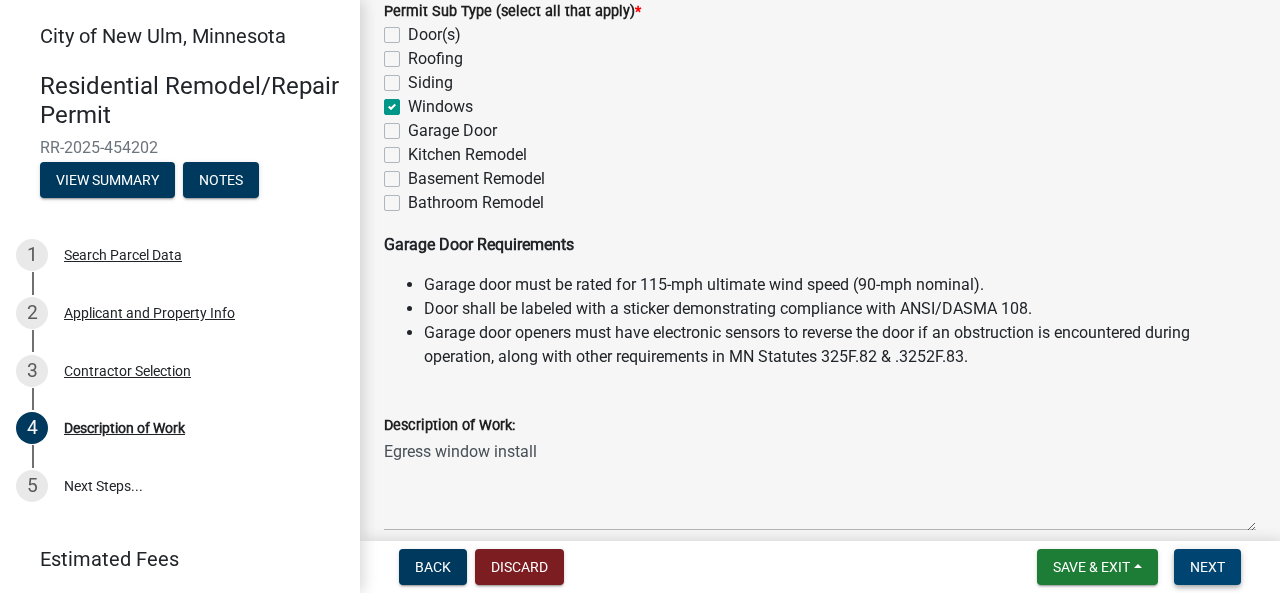 type on "5000" 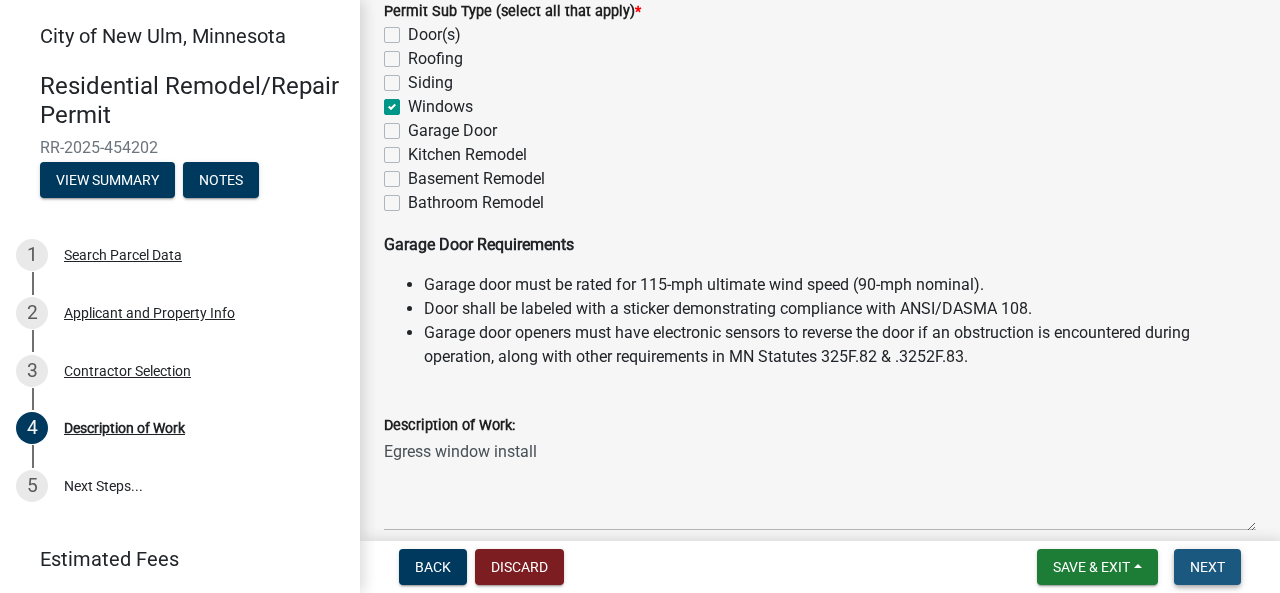click on "Next" at bounding box center (1207, 567) 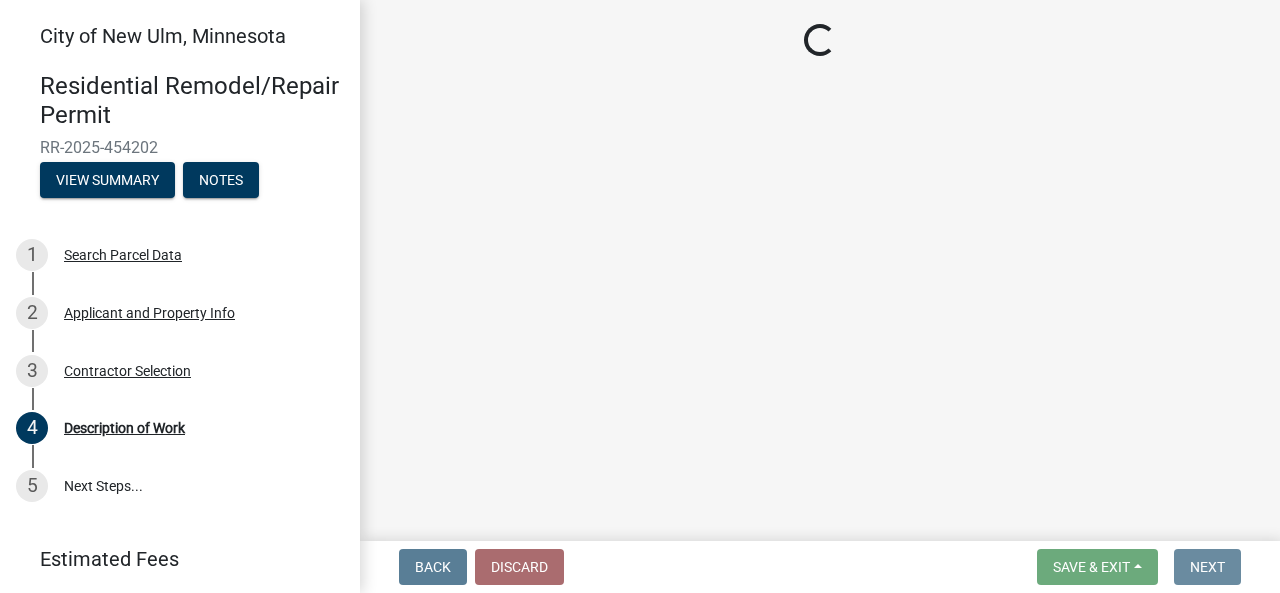 scroll, scrollTop: 0, scrollLeft: 0, axis: both 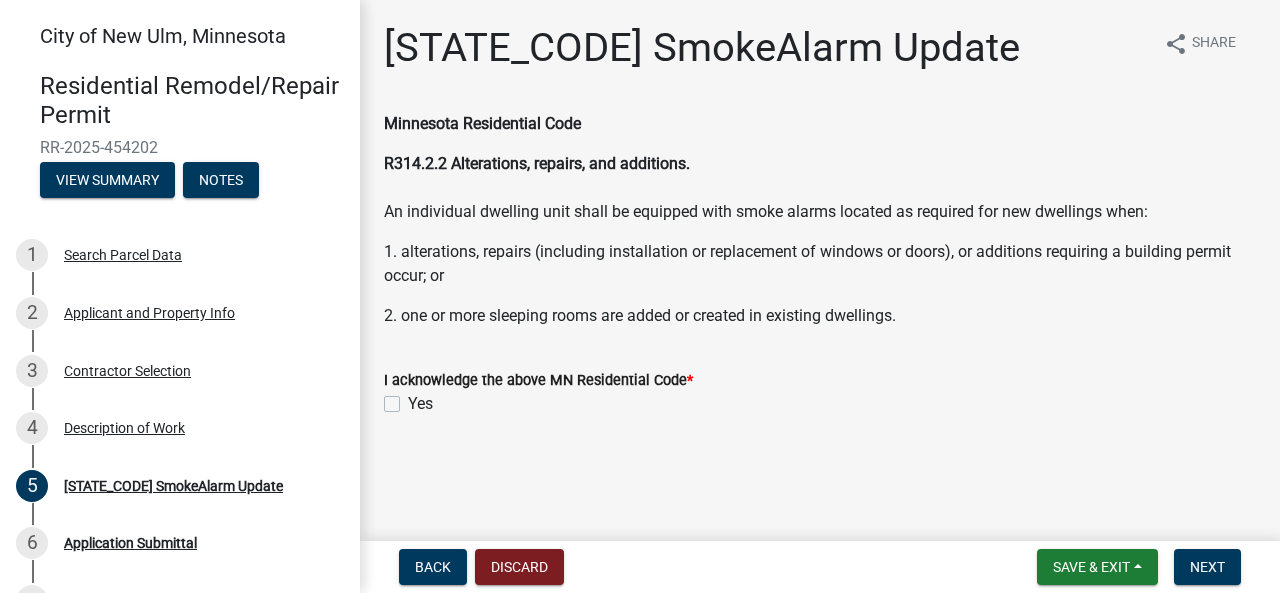 click on "Yes" 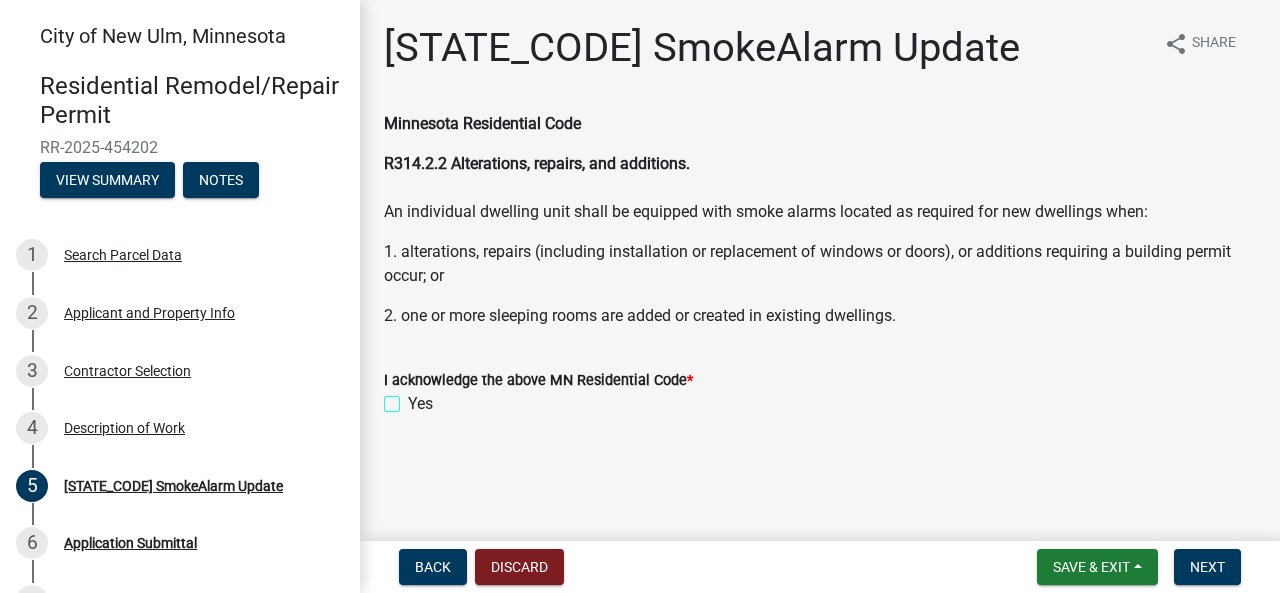 click on "Yes" at bounding box center (414, 398) 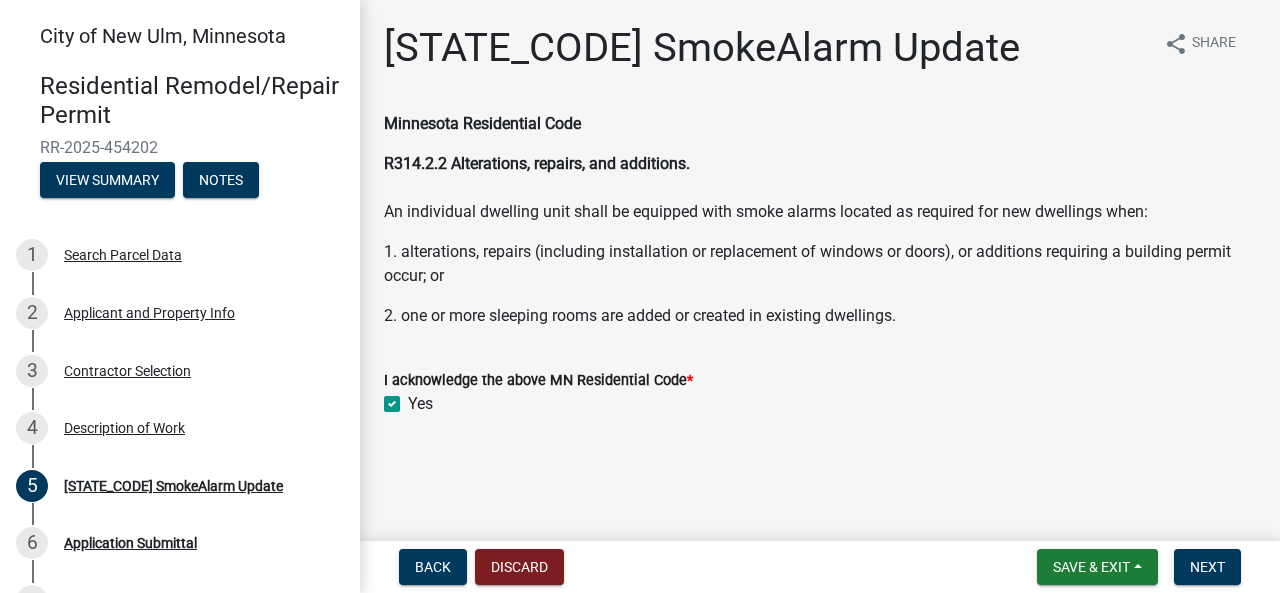 checkbox on "true" 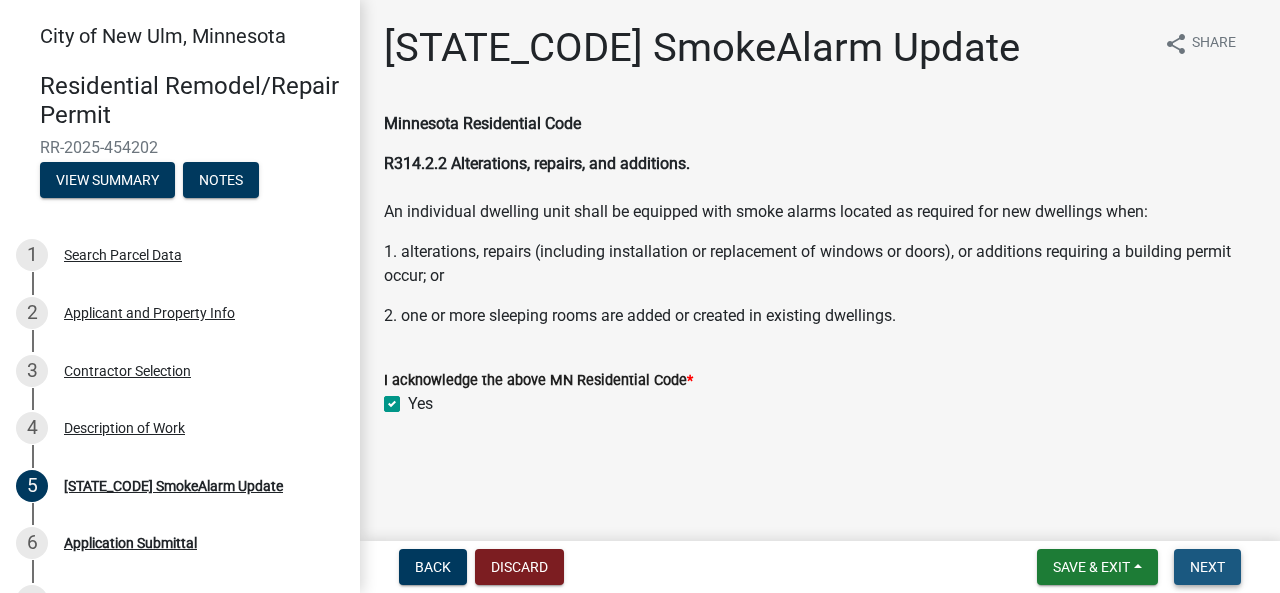 click on "Next" at bounding box center (1207, 567) 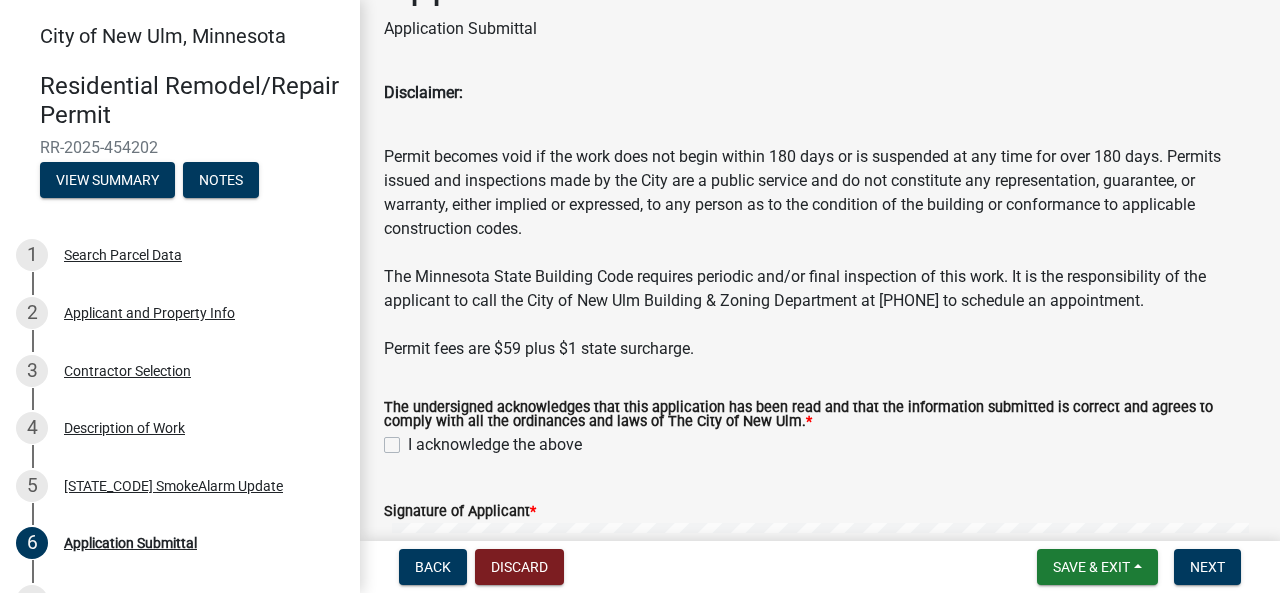 scroll, scrollTop: 122, scrollLeft: 0, axis: vertical 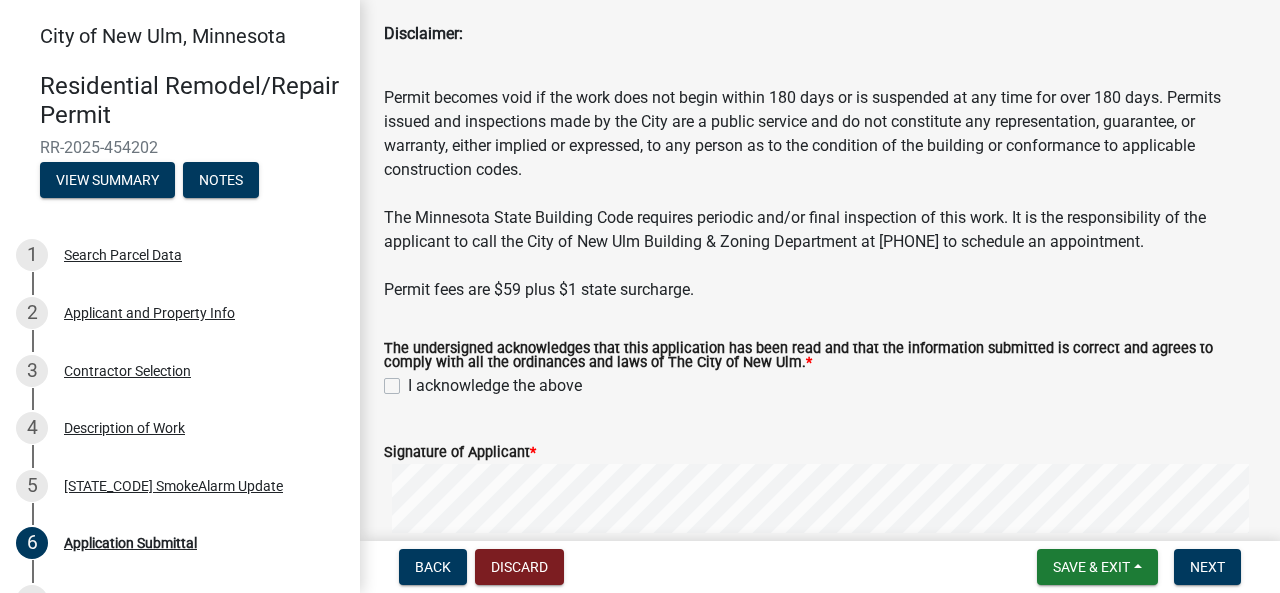 click on "I acknowledge the above" 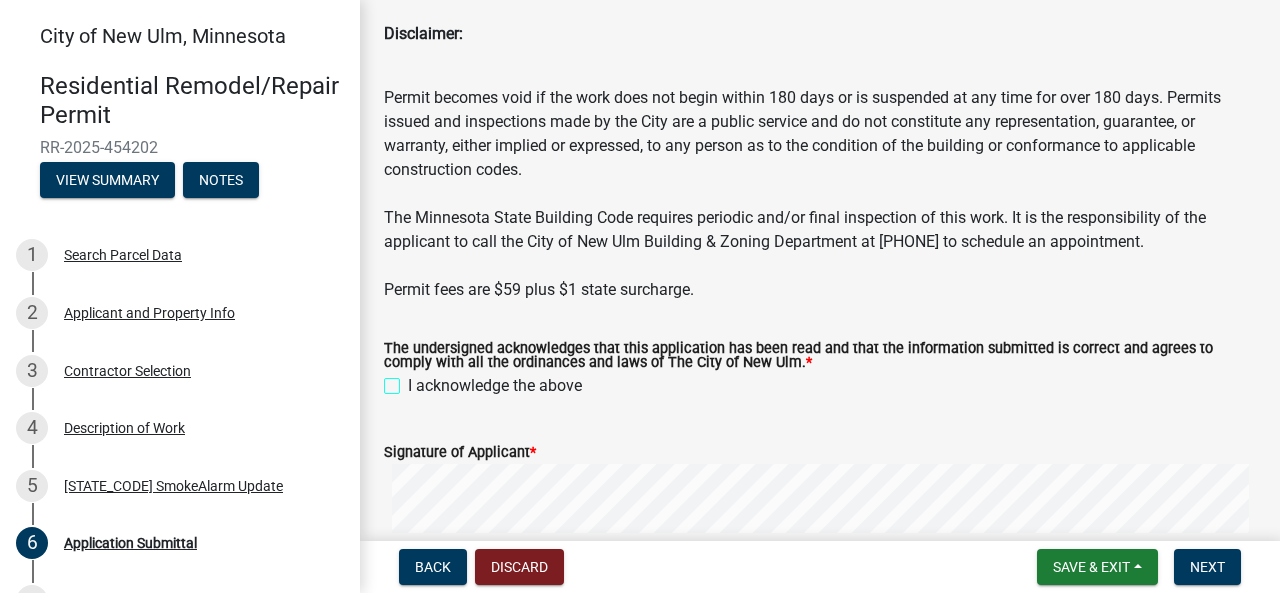 click on "I acknowledge the above" at bounding box center [414, 380] 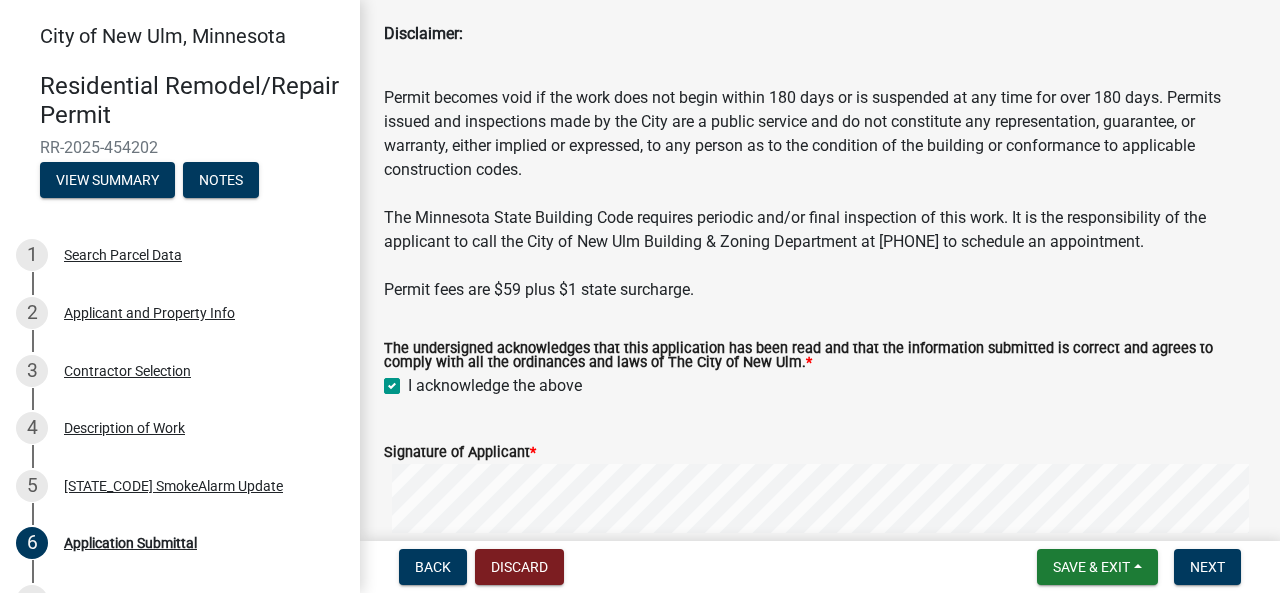 checkbox on "true" 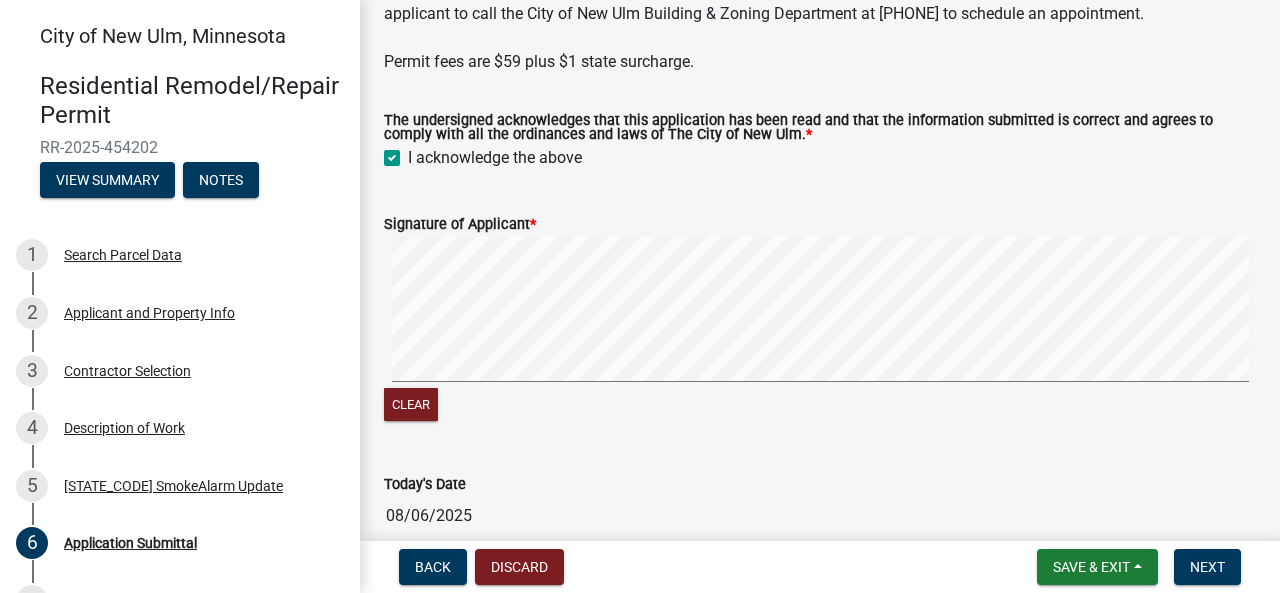 scroll, scrollTop: 356, scrollLeft: 0, axis: vertical 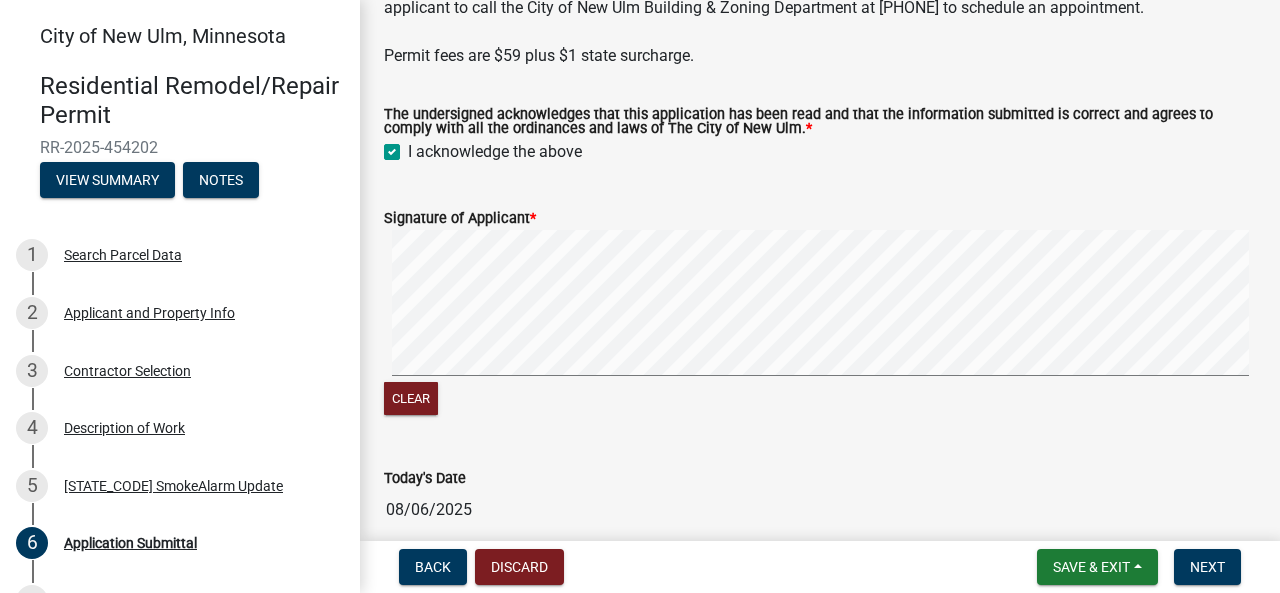 click at bounding box center [820, 306] 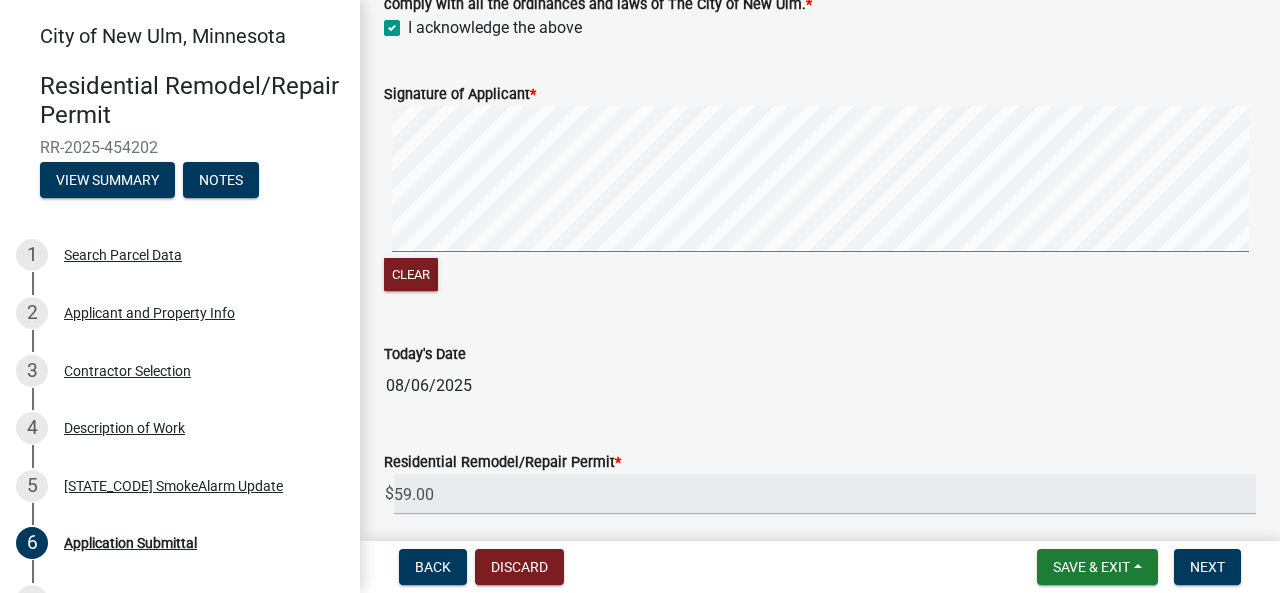 scroll, scrollTop: 684, scrollLeft: 0, axis: vertical 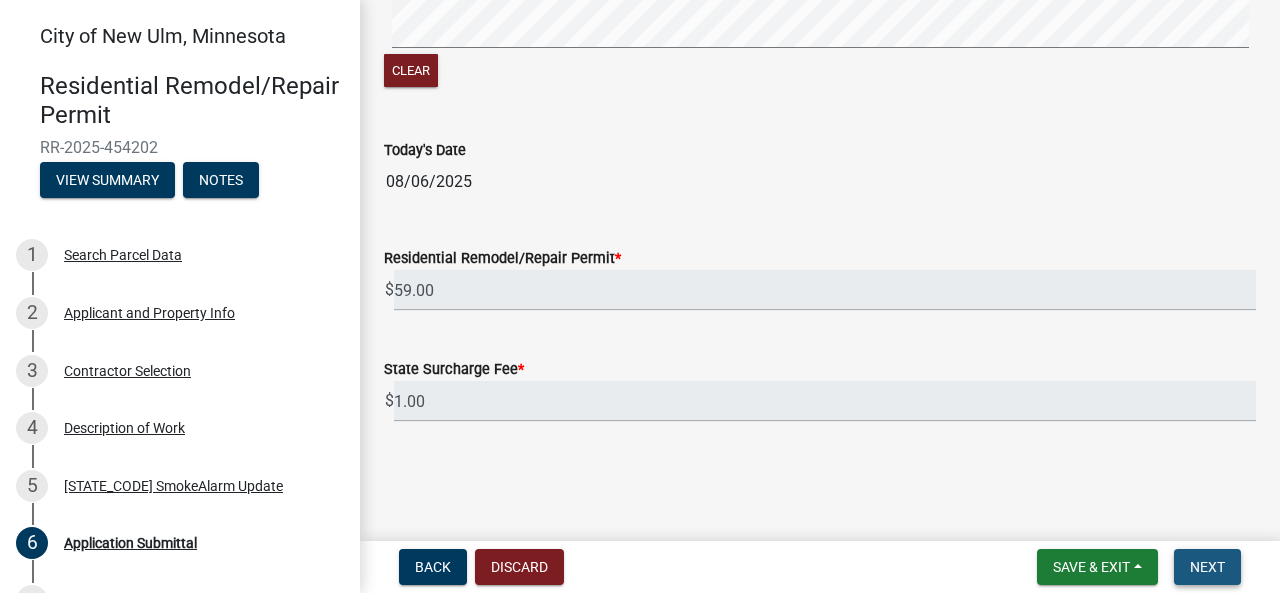 click on "Next" at bounding box center [1207, 567] 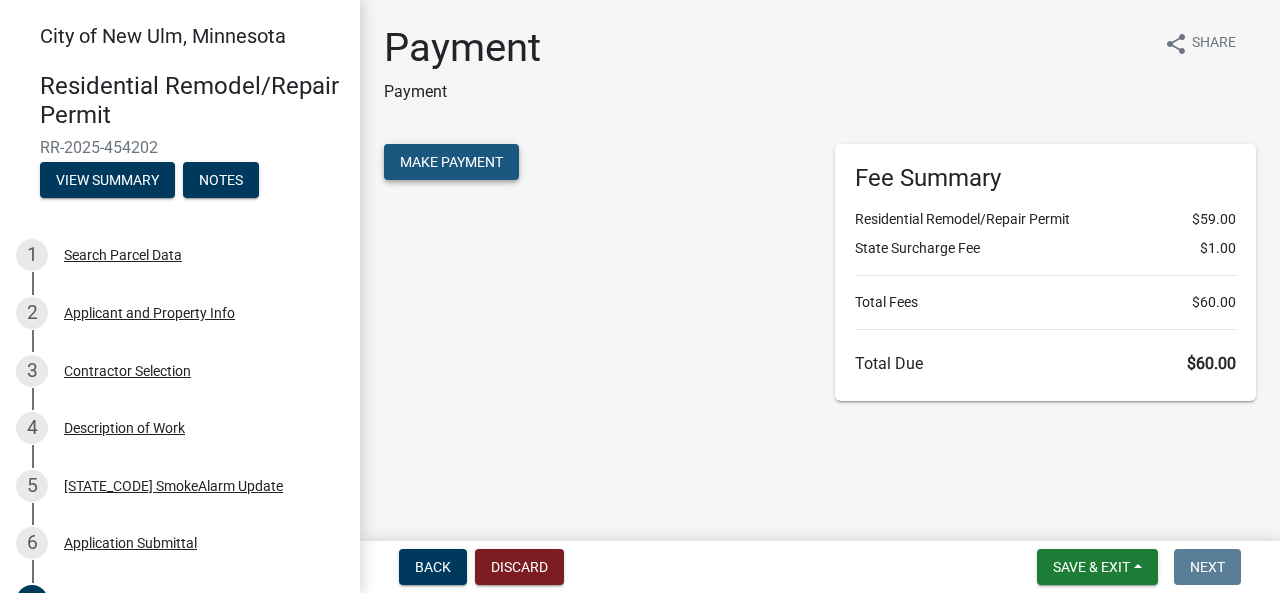 click on "Make Payment" 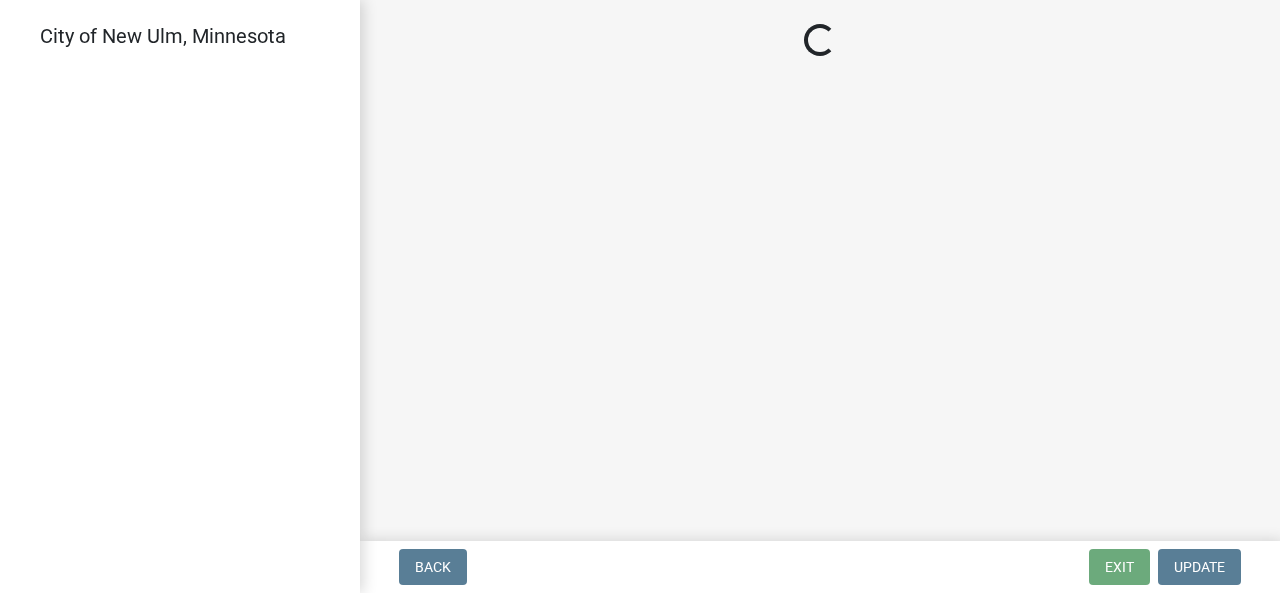 scroll, scrollTop: 0, scrollLeft: 0, axis: both 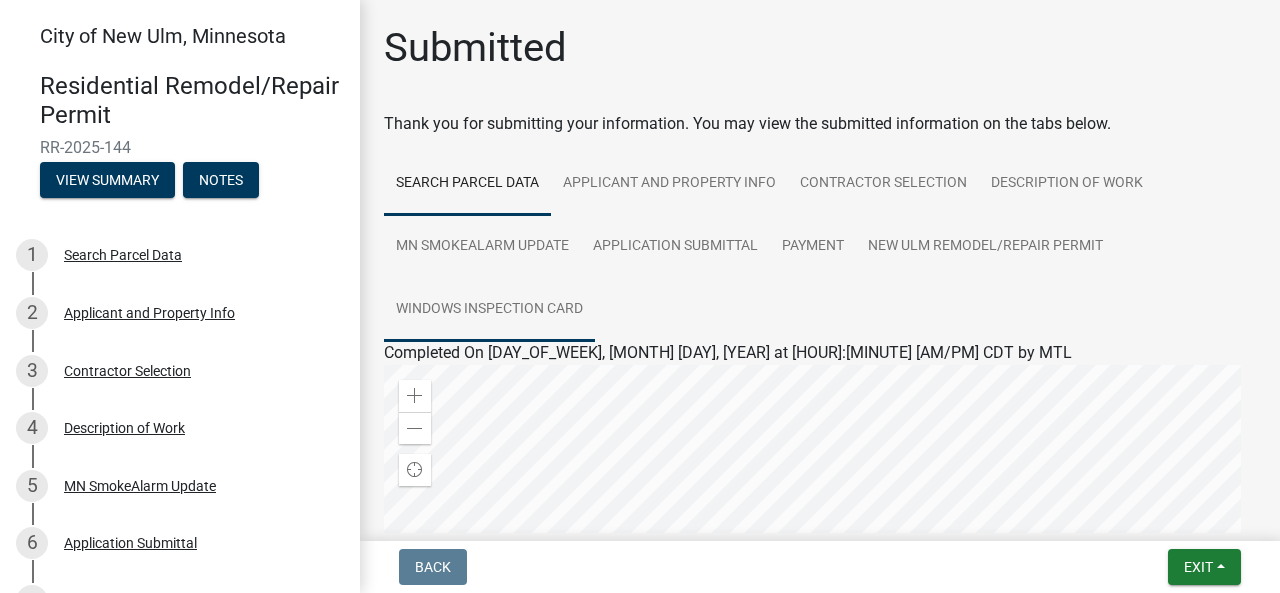 click on "Windows Inspection Card" at bounding box center [489, 310] 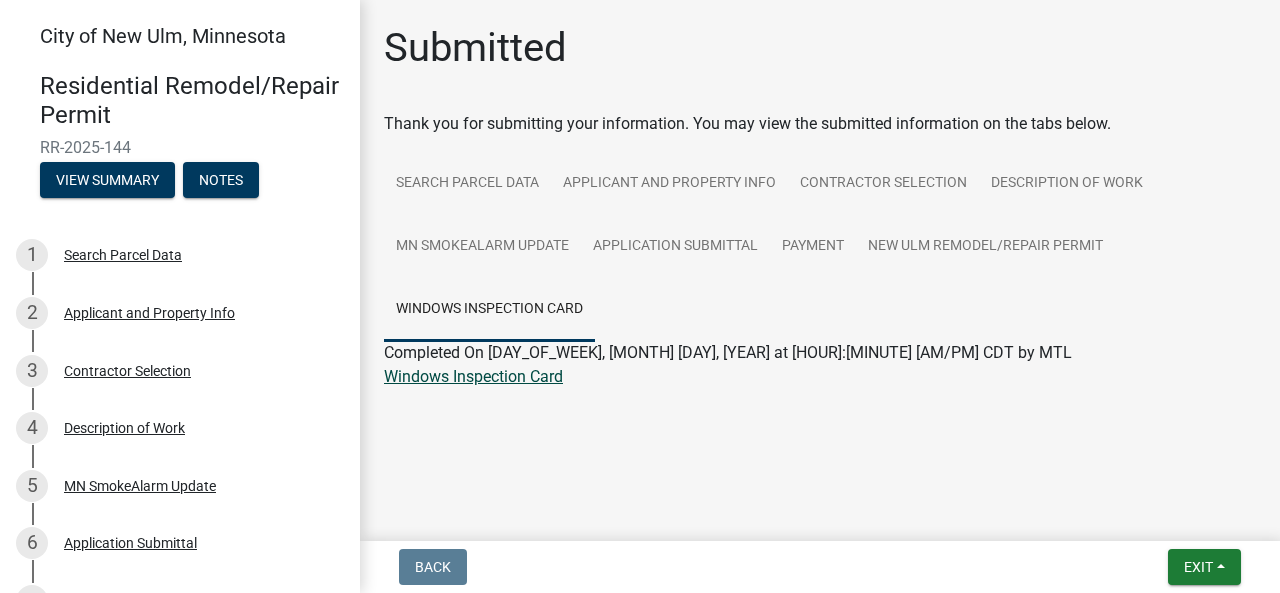 click on "Windows Inspection Card" 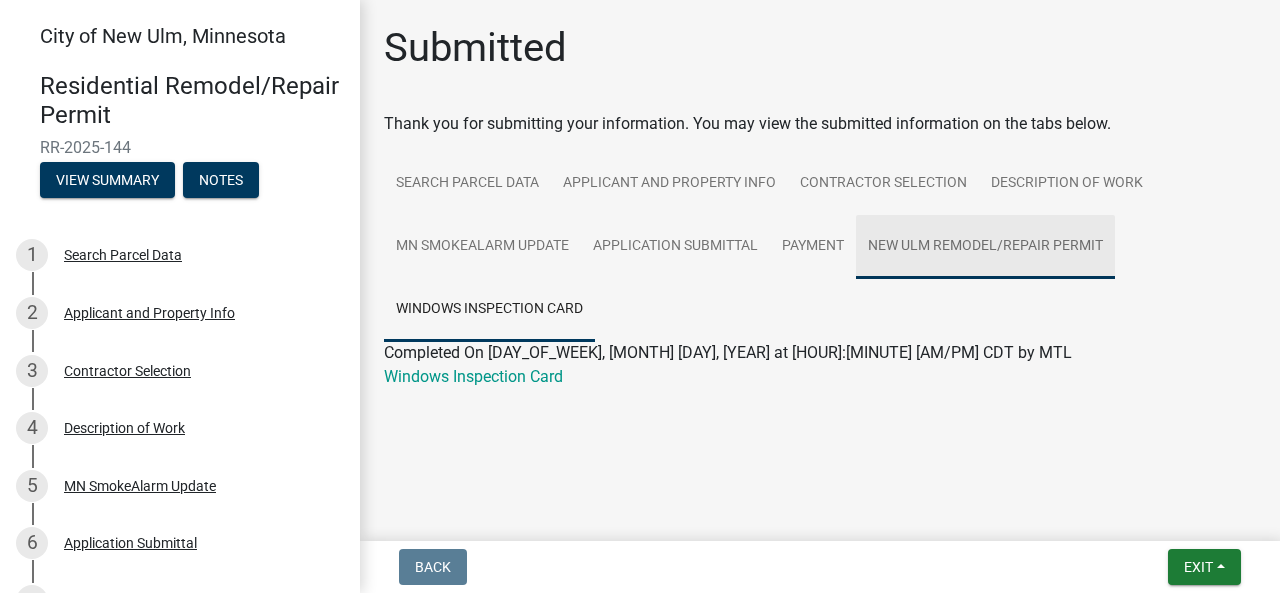 click on "New Ulm Remodel/Repair Permit" at bounding box center (985, 247) 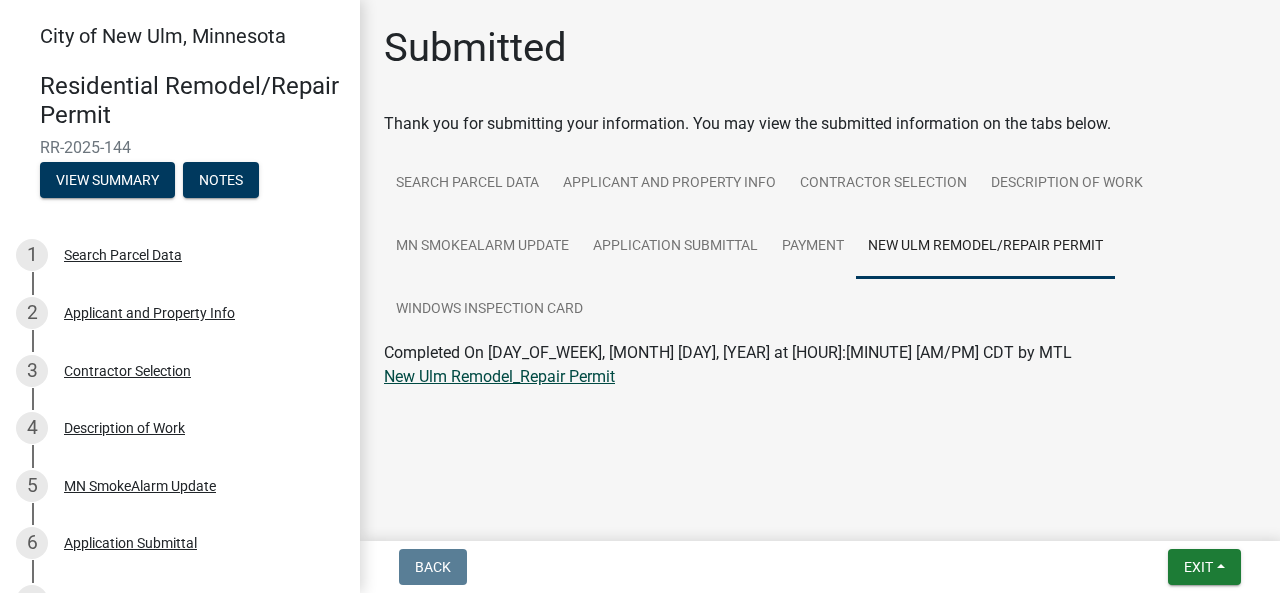 click on "New Ulm Remodel_Repair Permit" 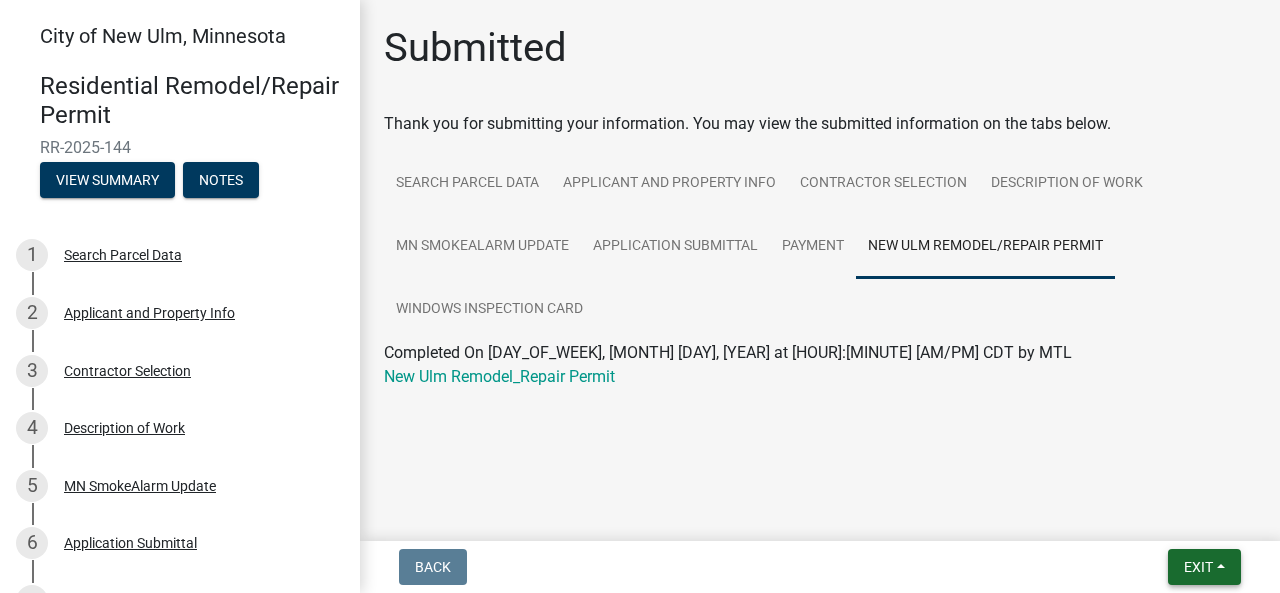 click on "Exit" at bounding box center (1204, 567) 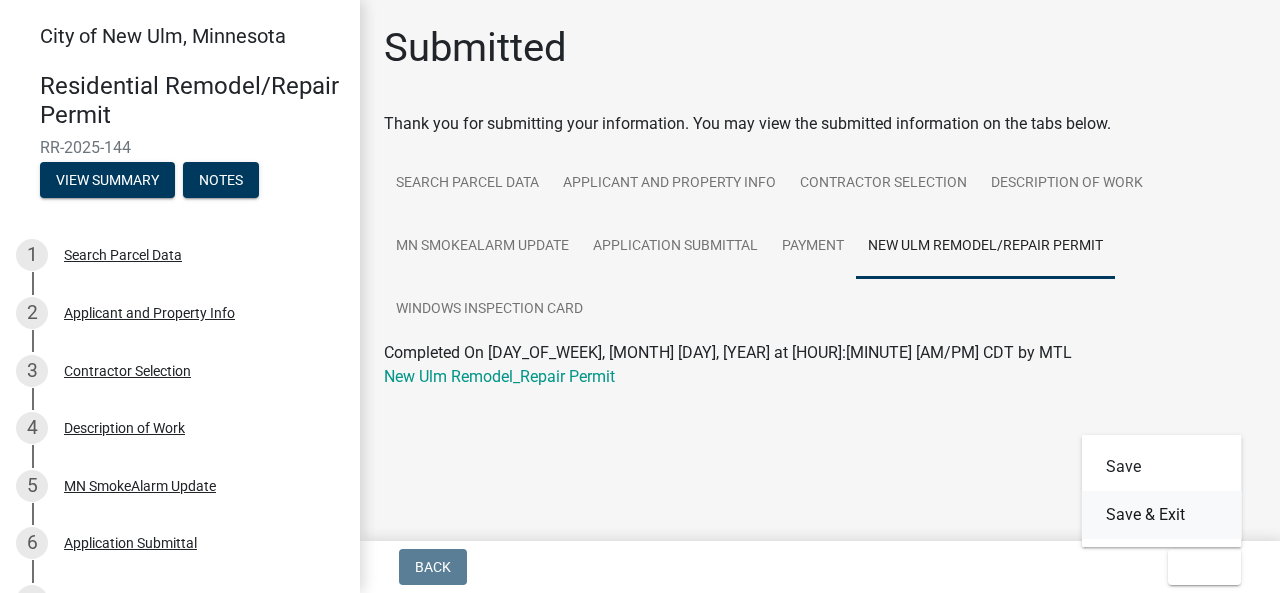 click on "Save & Exit" at bounding box center (1162, 515) 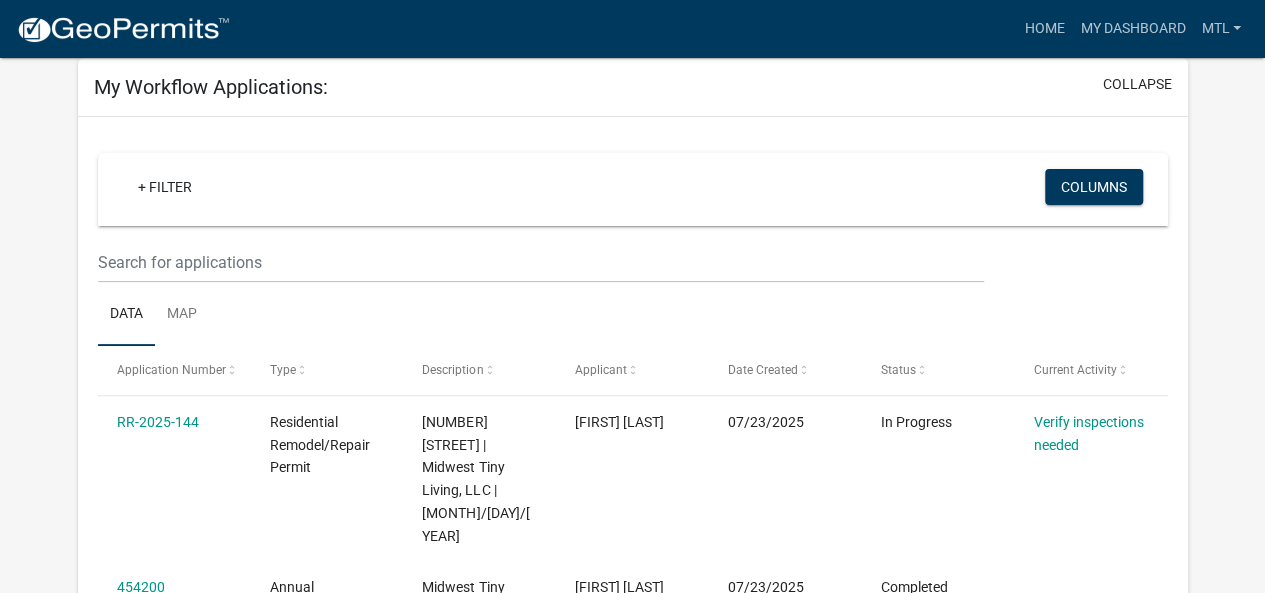 scroll, scrollTop: 148, scrollLeft: 0, axis: vertical 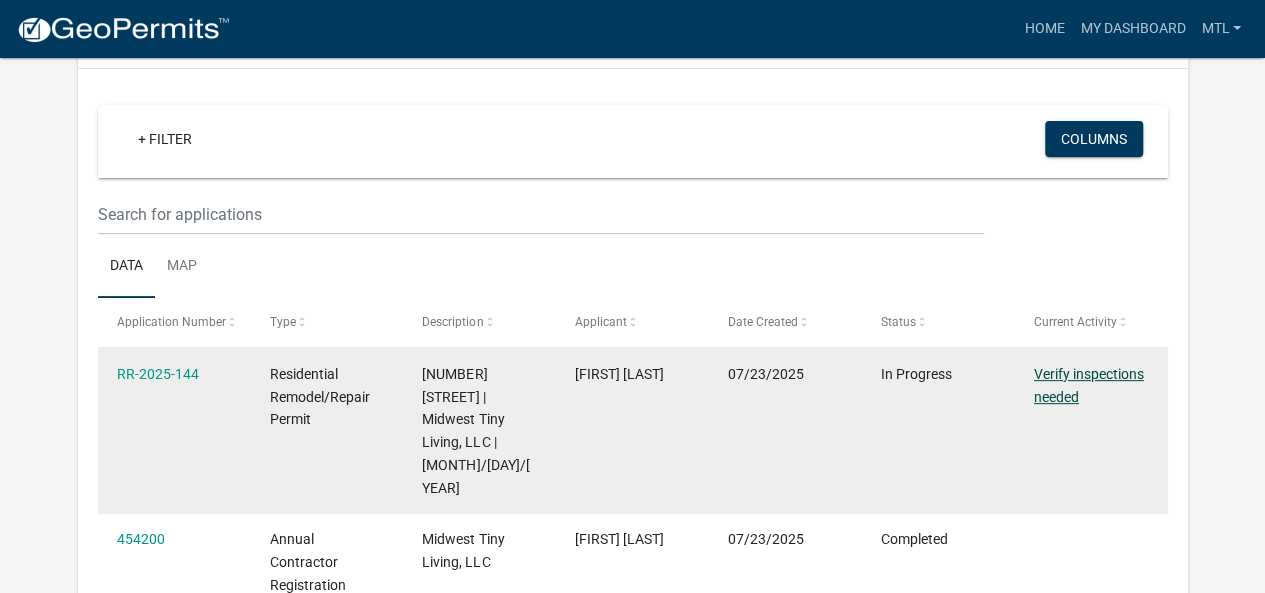 click on "Verify inspections needed" 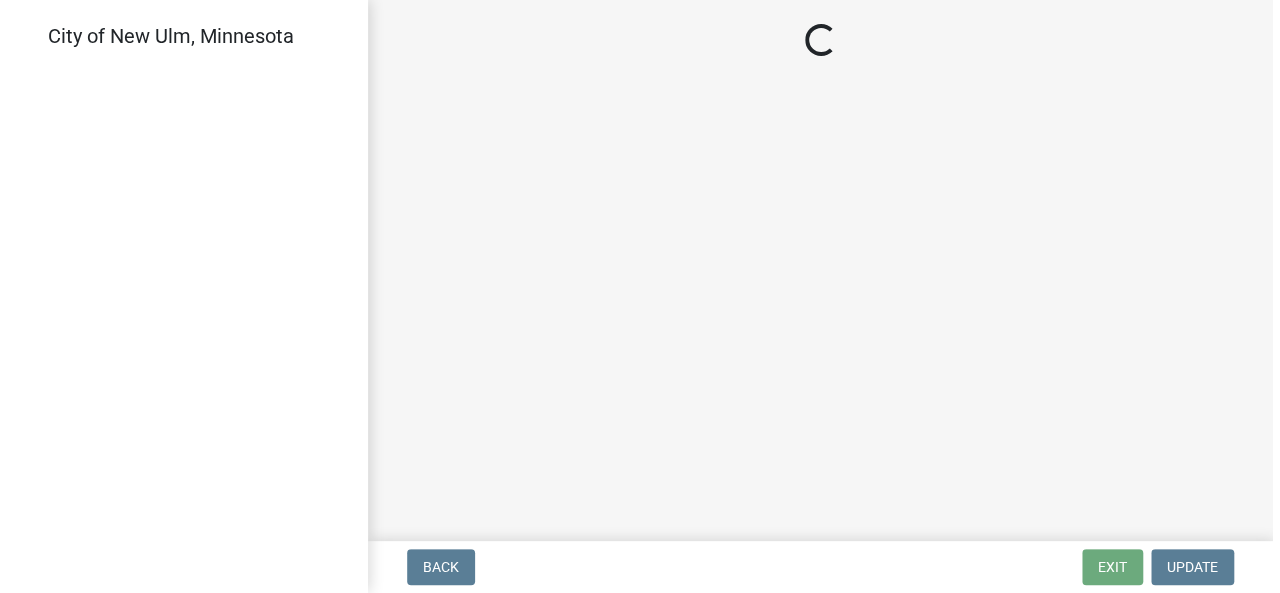 scroll, scrollTop: 0, scrollLeft: 0, axis: both 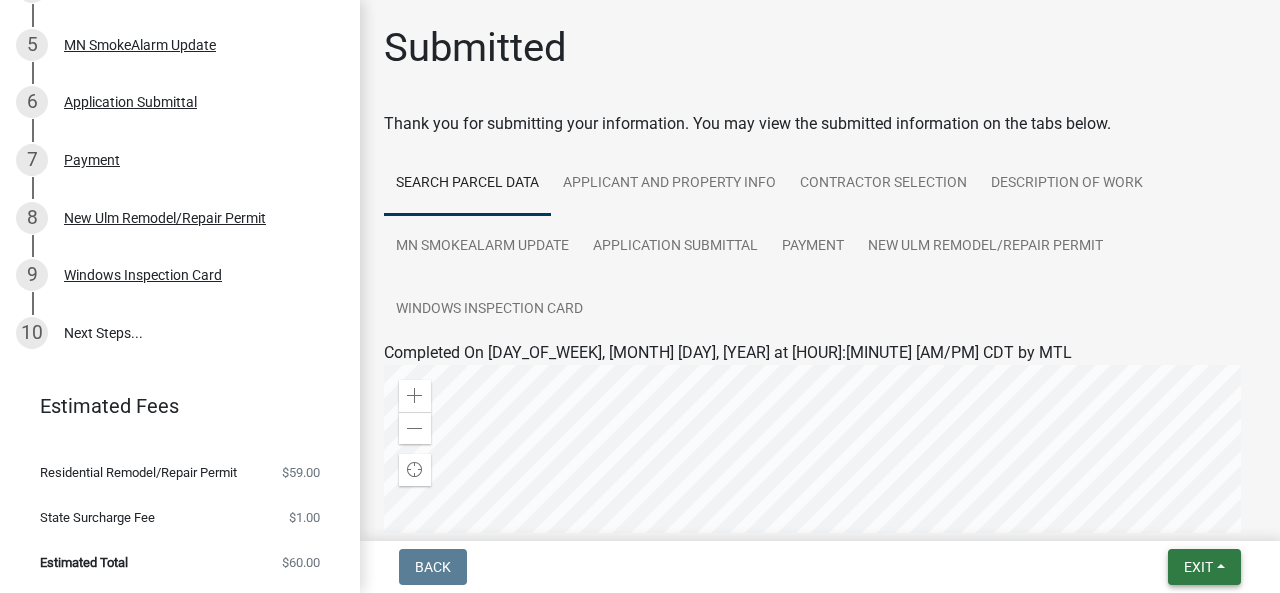click on "Exit" at bounding box center (1198, 567) 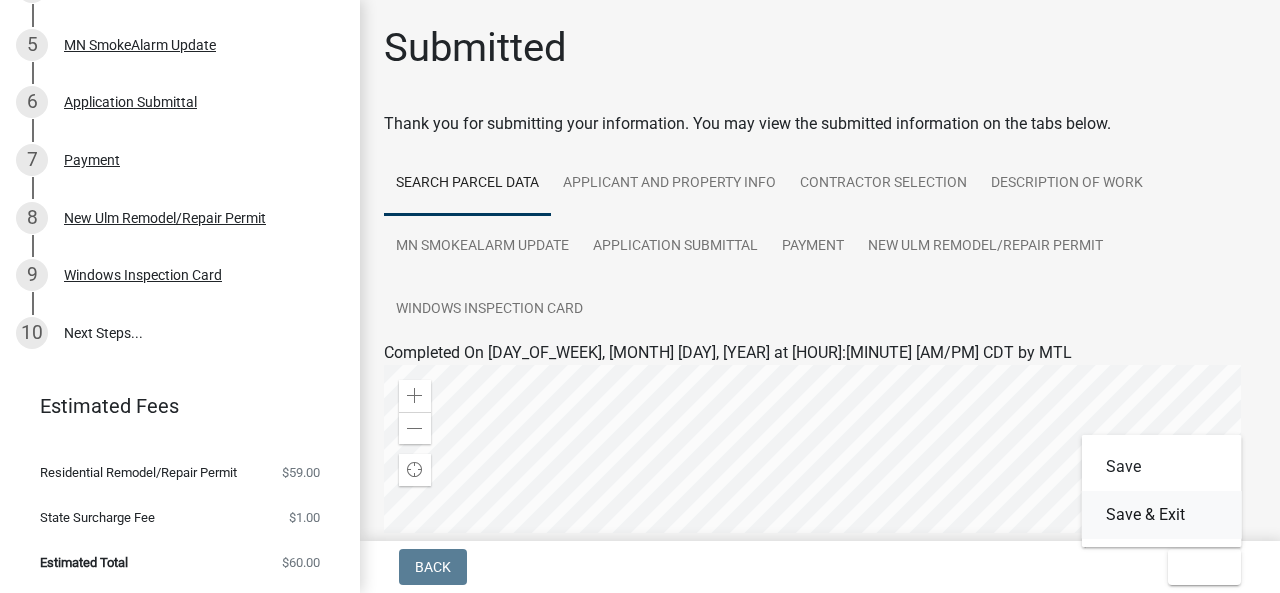 click on "Save & Exit" at bounding box center (1162, 515) 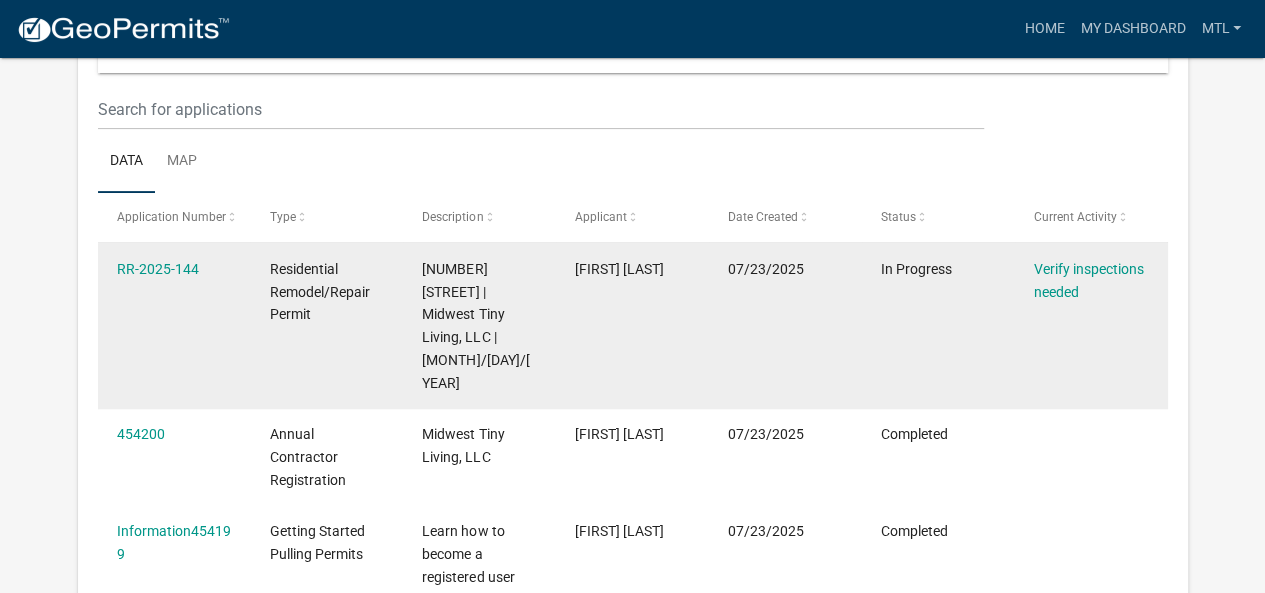 scroll, scrollTop: 254, scrollLeft: 0, axis: vertical 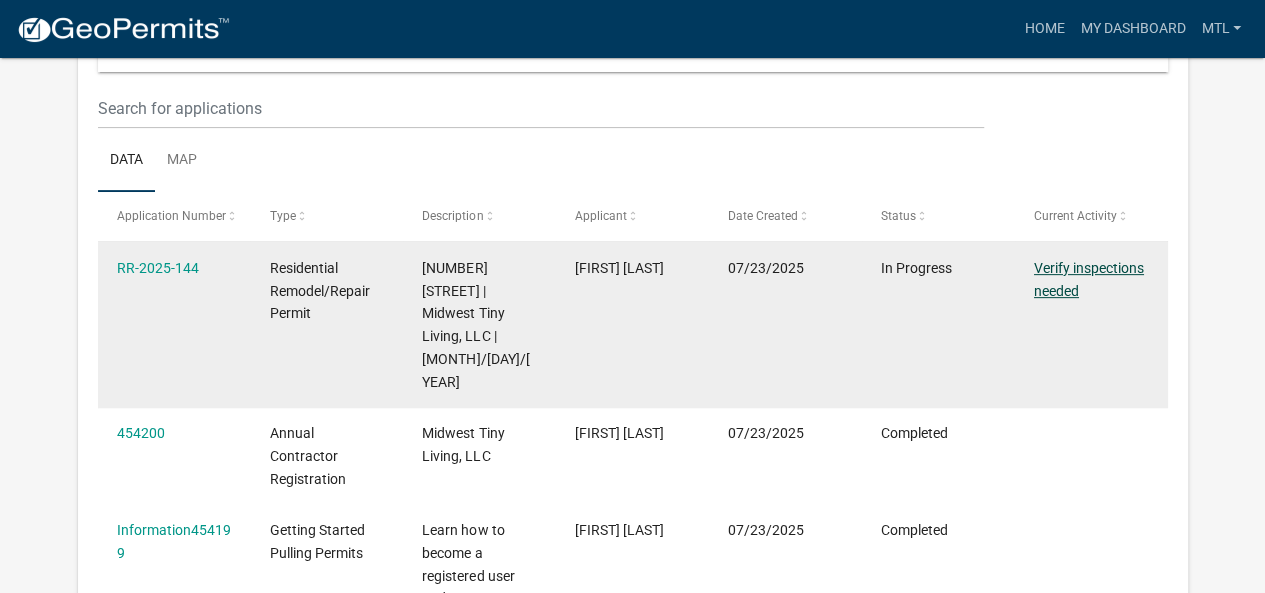 click on "Verify inspections needed" 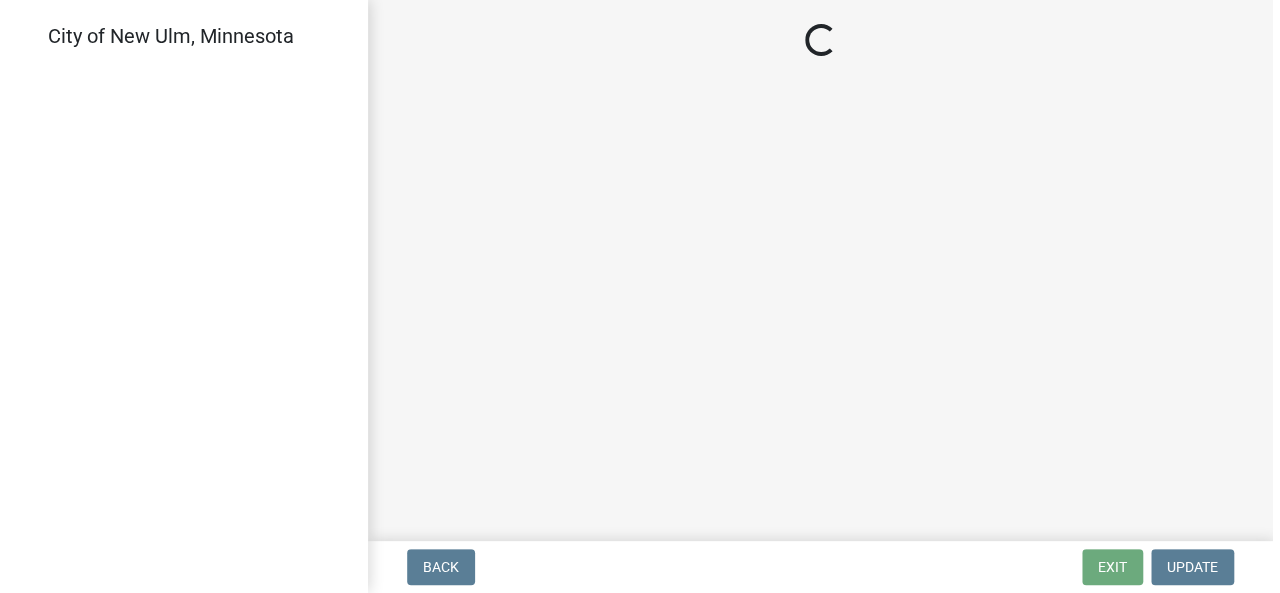 scroll, scrollTop: 0, scrollLeft: 0, axis: both 